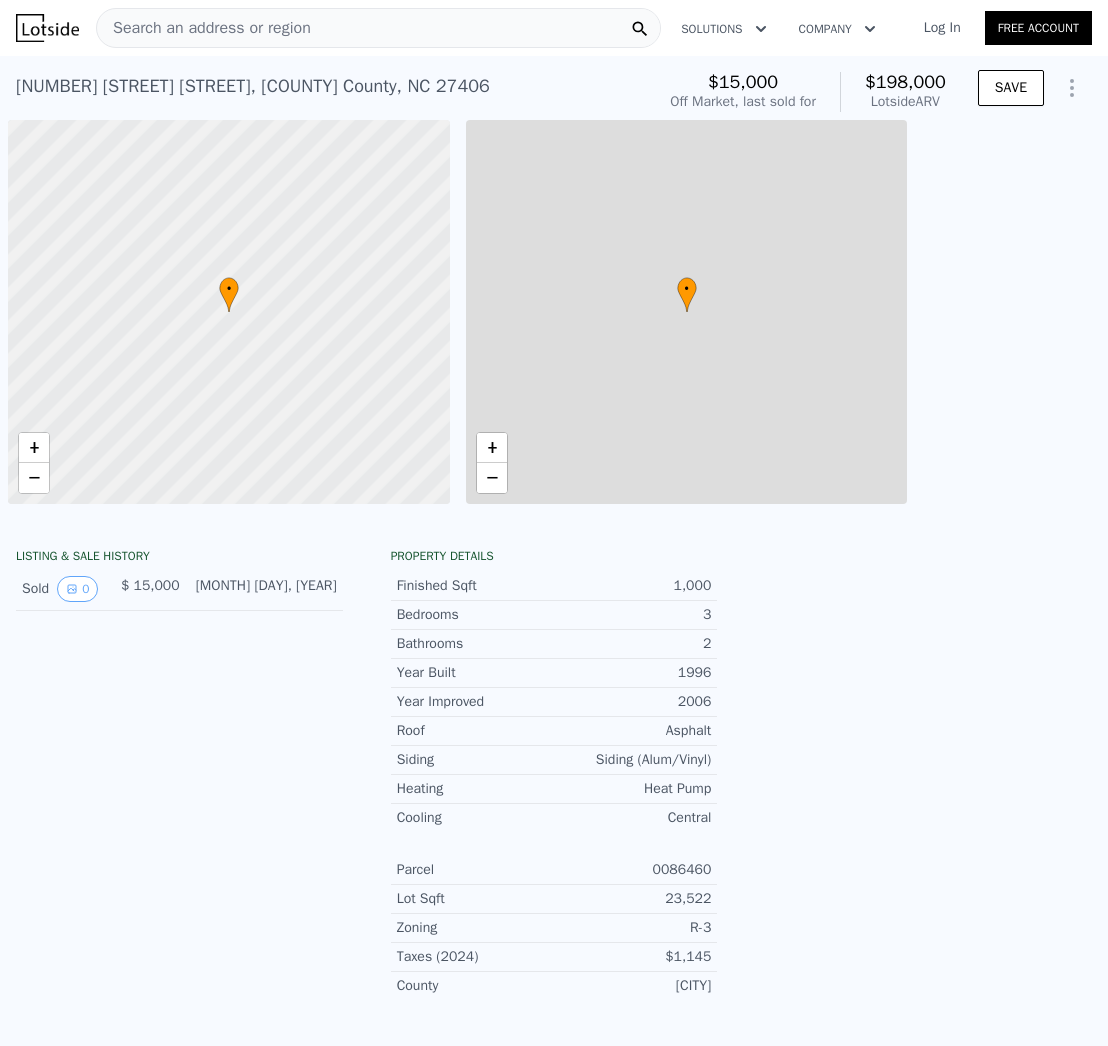 scroll, scrollTop: 0, scrollLeft: 0, axis: both 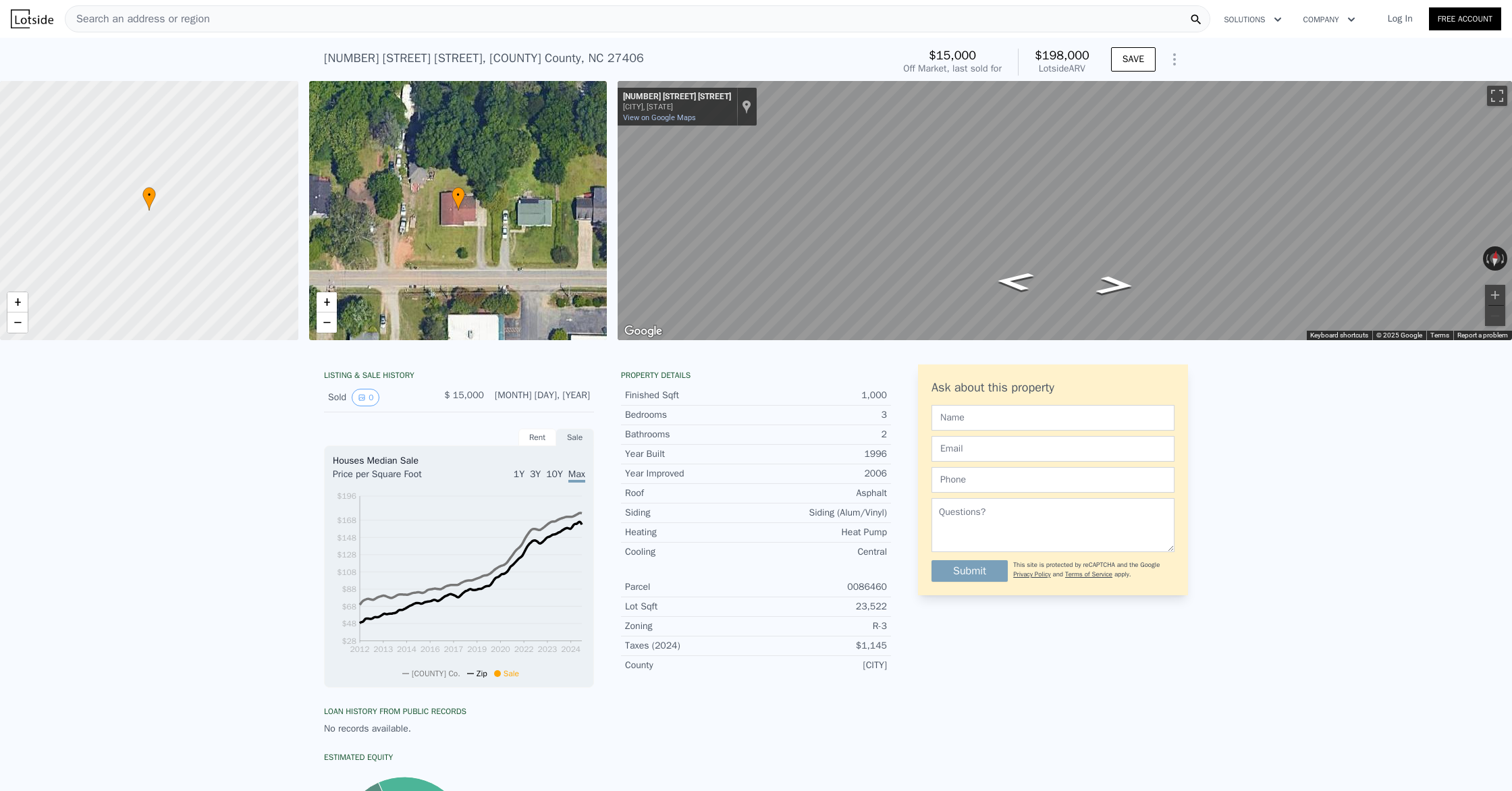 click on "Search an address or region" at bounding box center [138, 19] 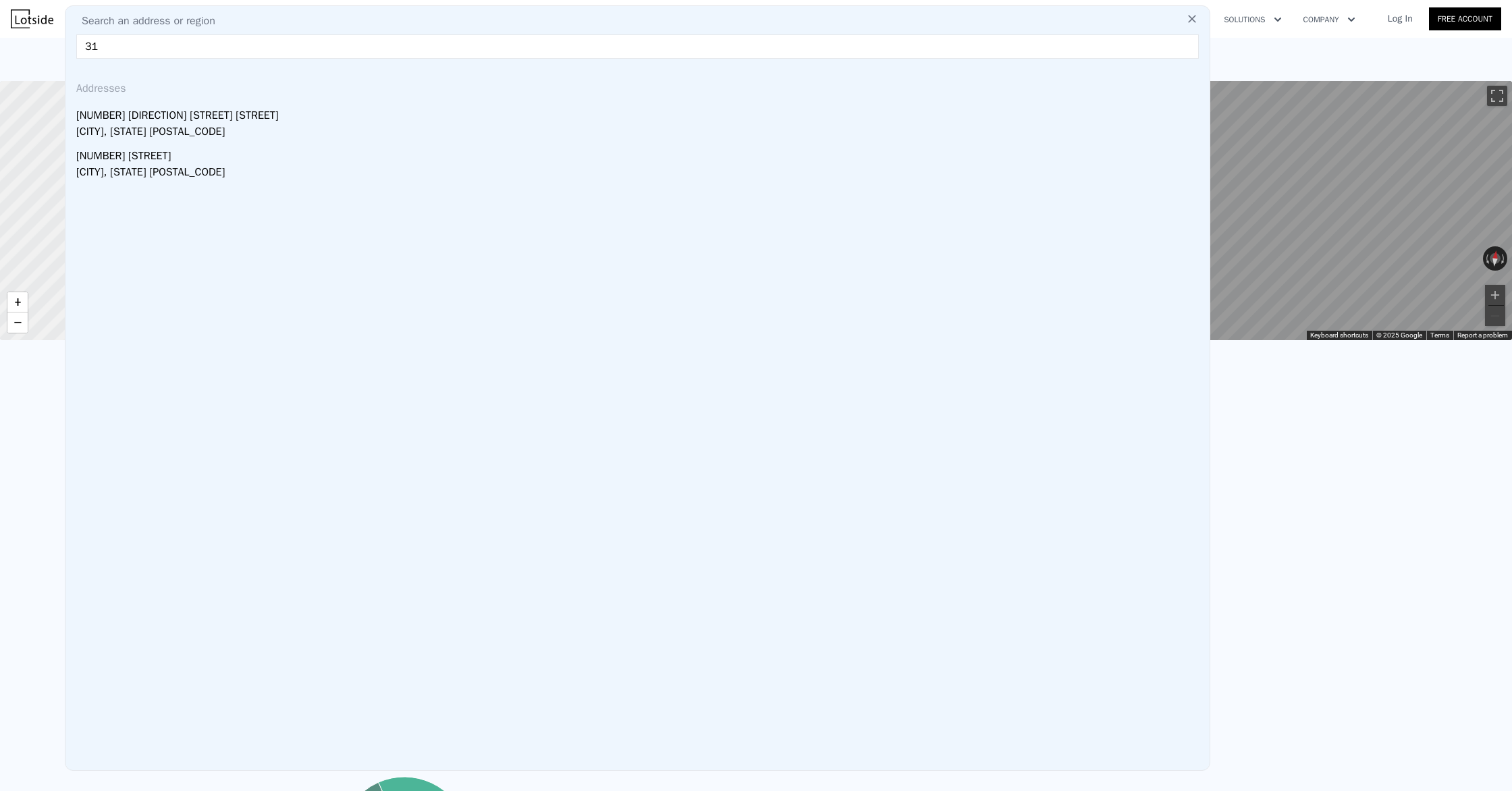 type on "3" 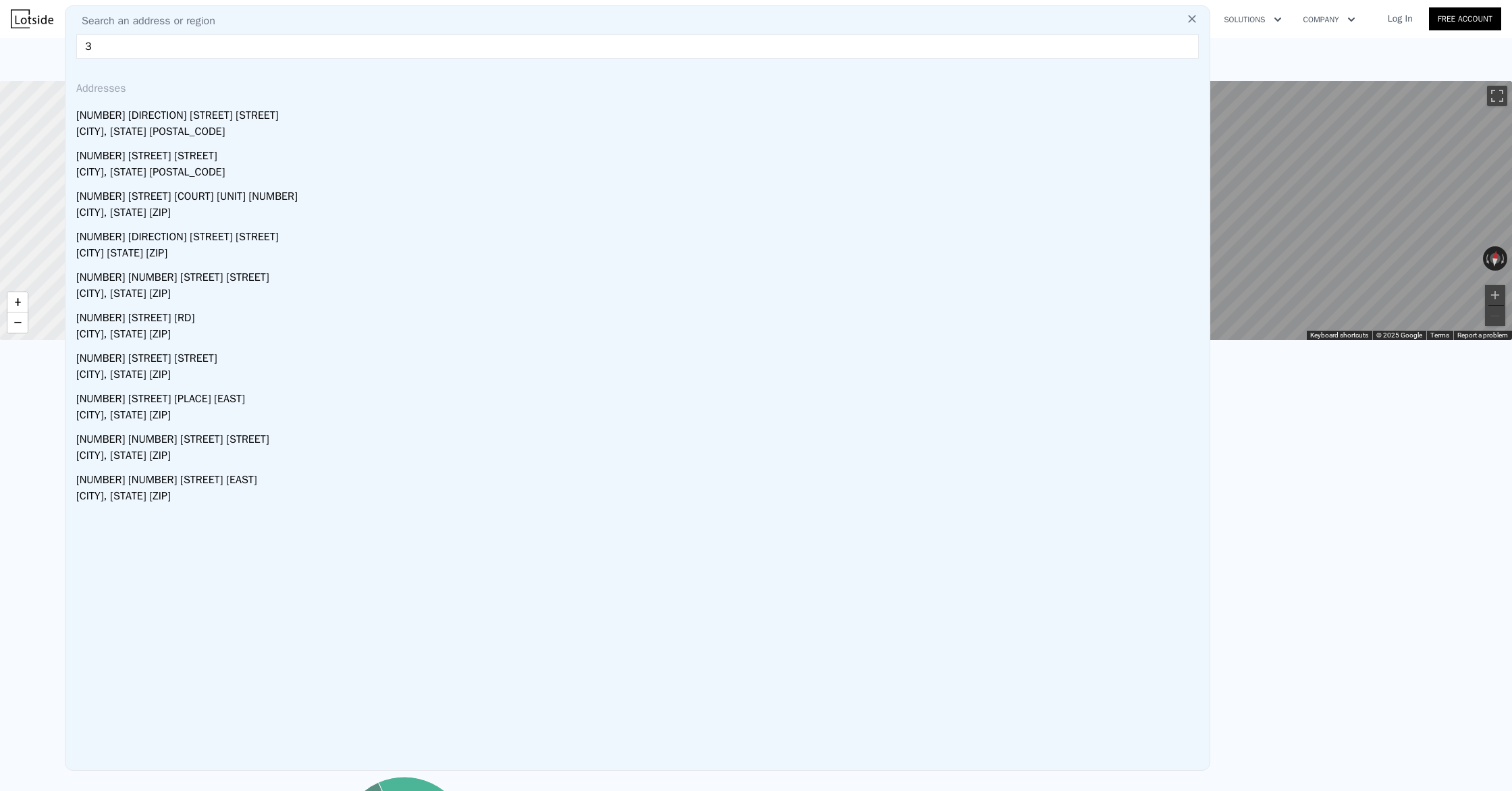 type 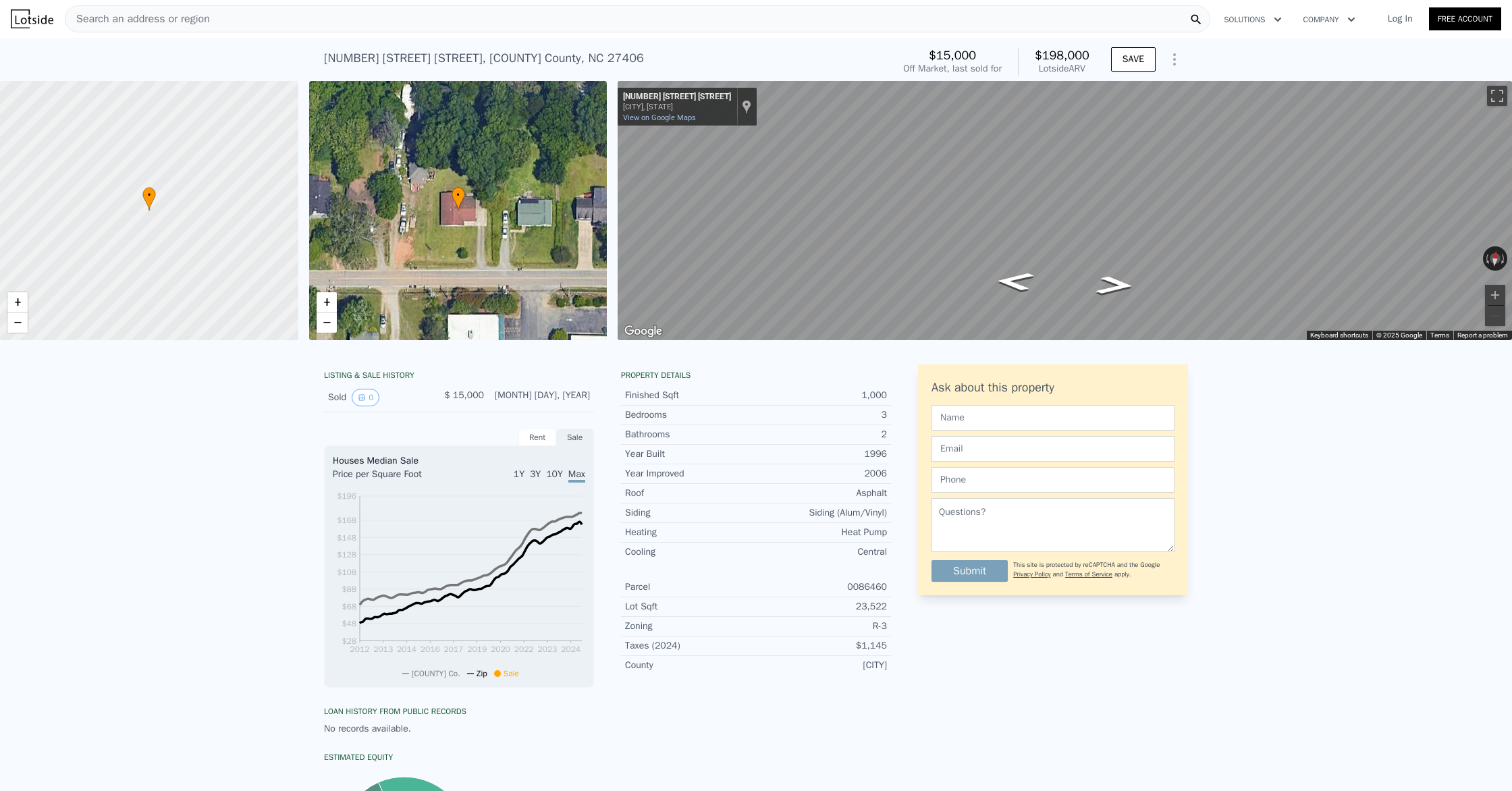 click at bounding box center (32, 19) 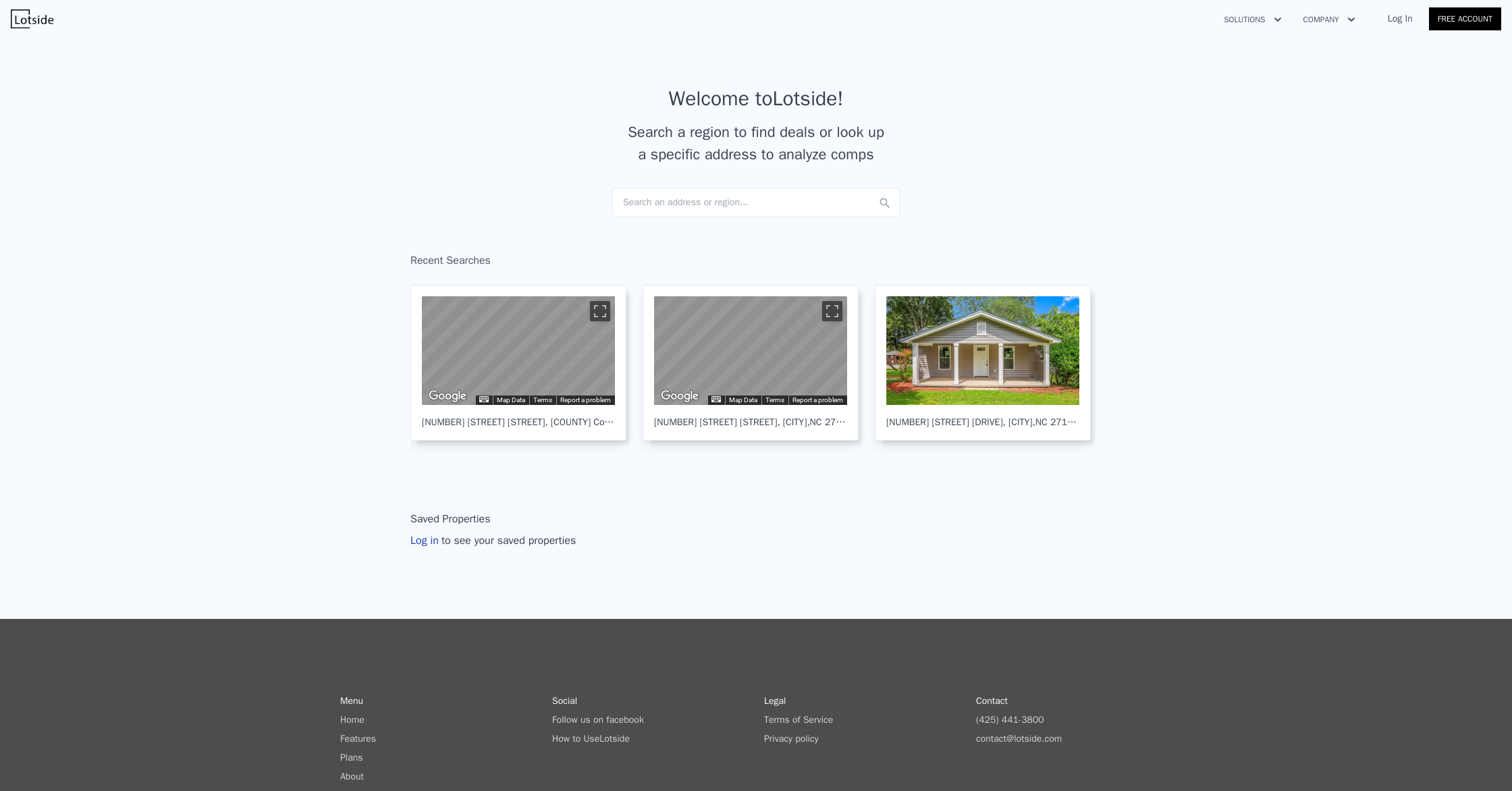 click on "Log In" at bounding box center (1400, 19) 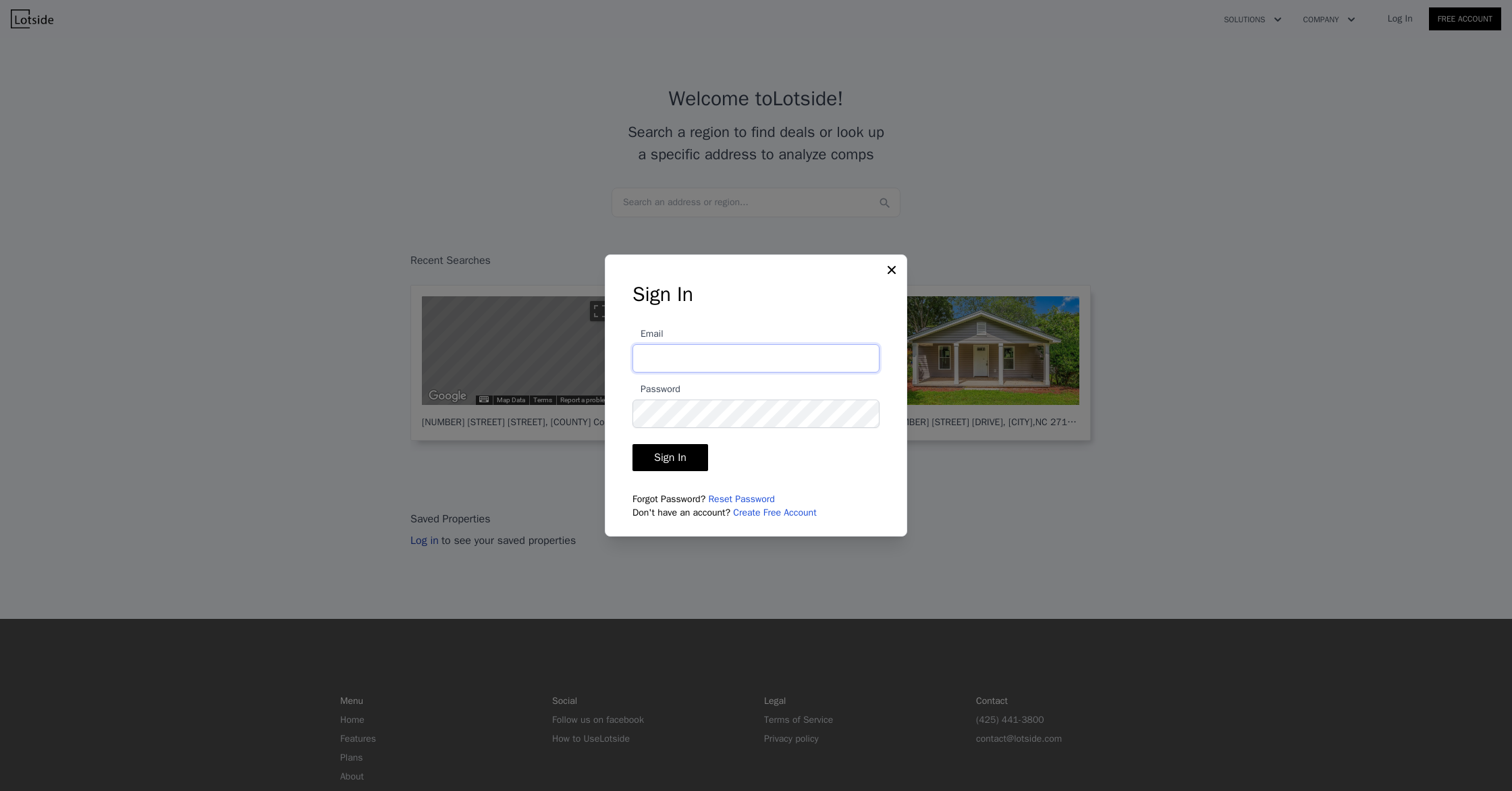 type on "[EMAIL]" 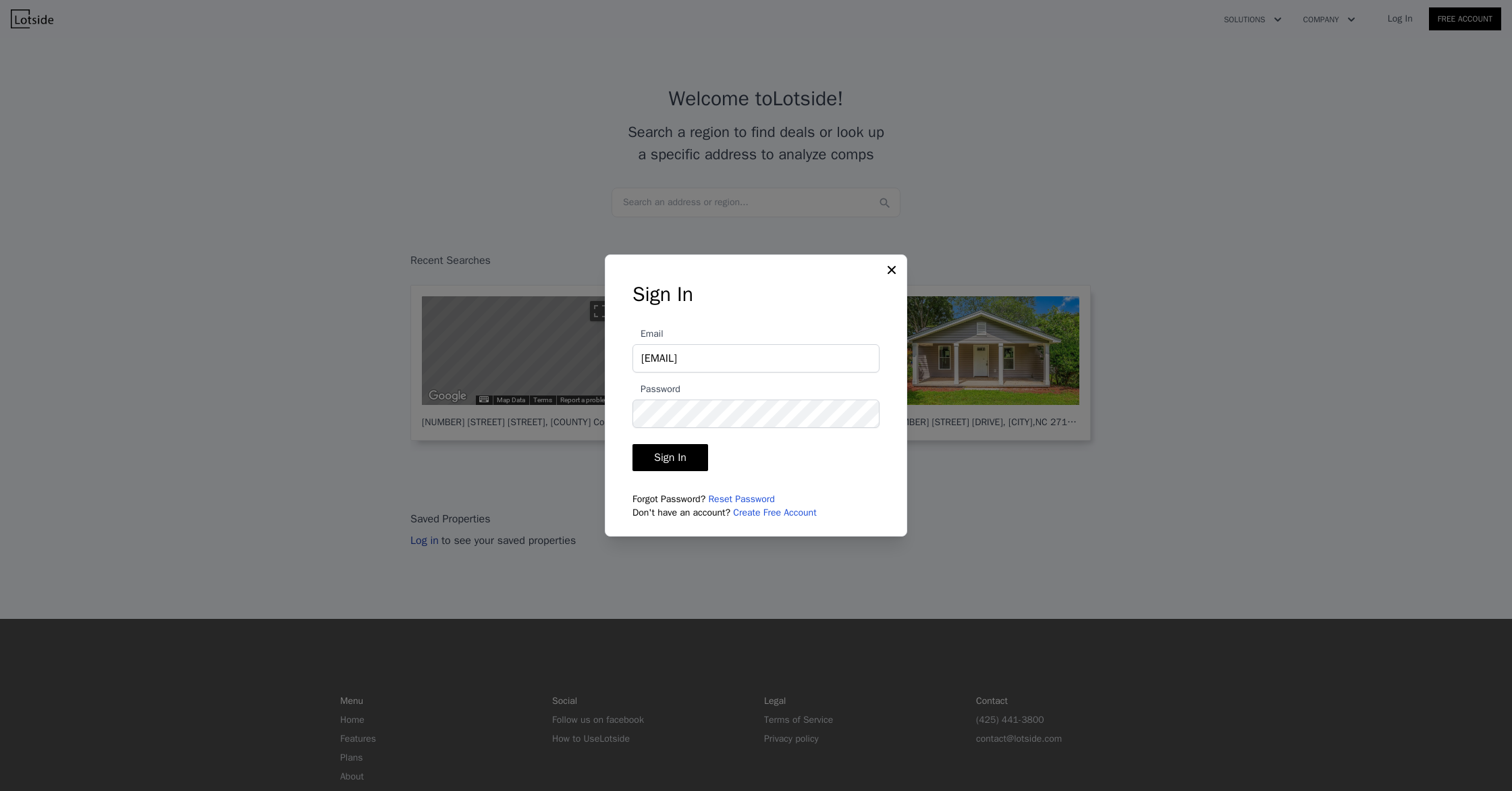 click on "Sign In" at bounding box center [670, 458] 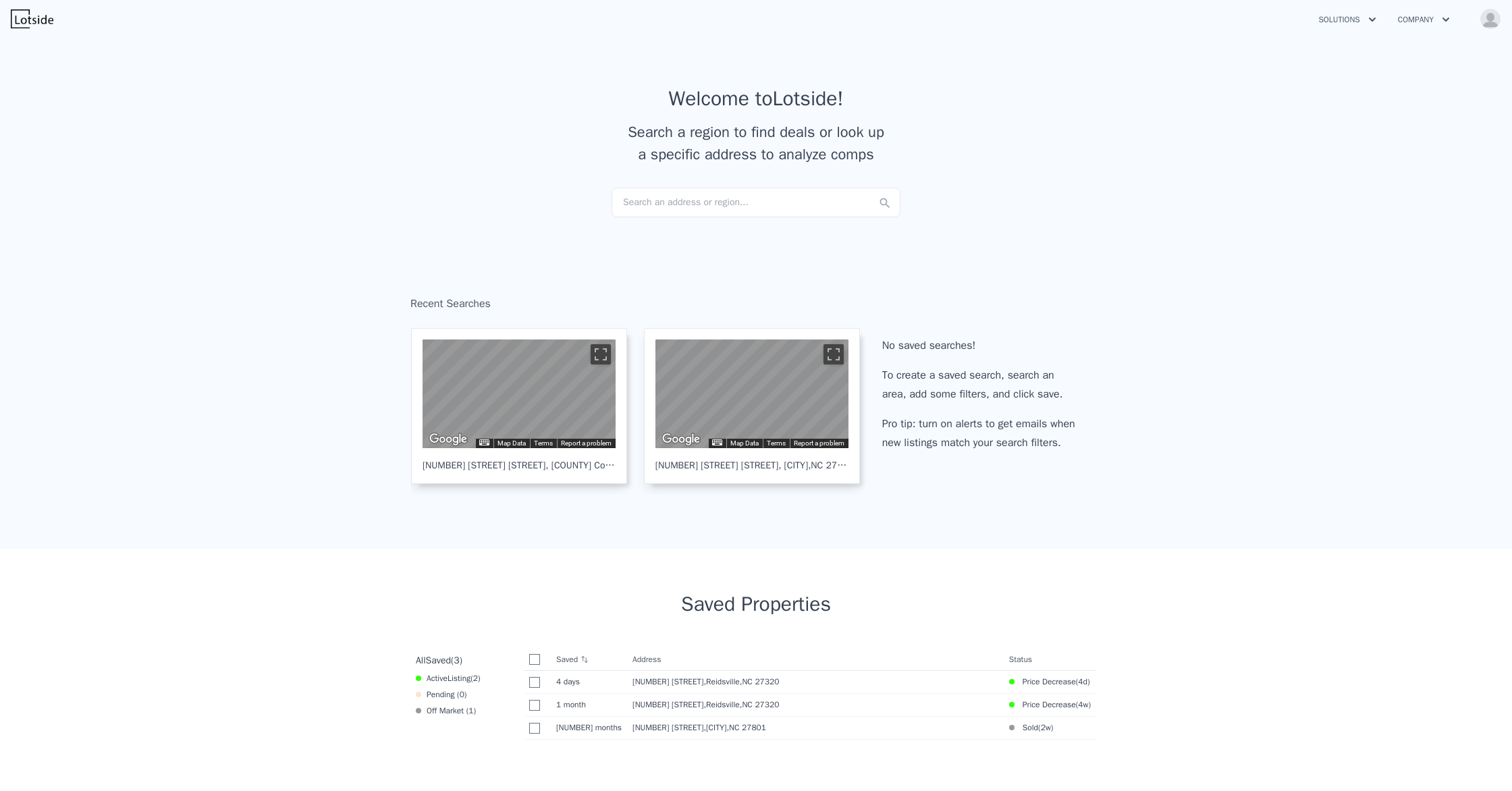 click on "Search an address or region..." at bounding box center [756, 202] 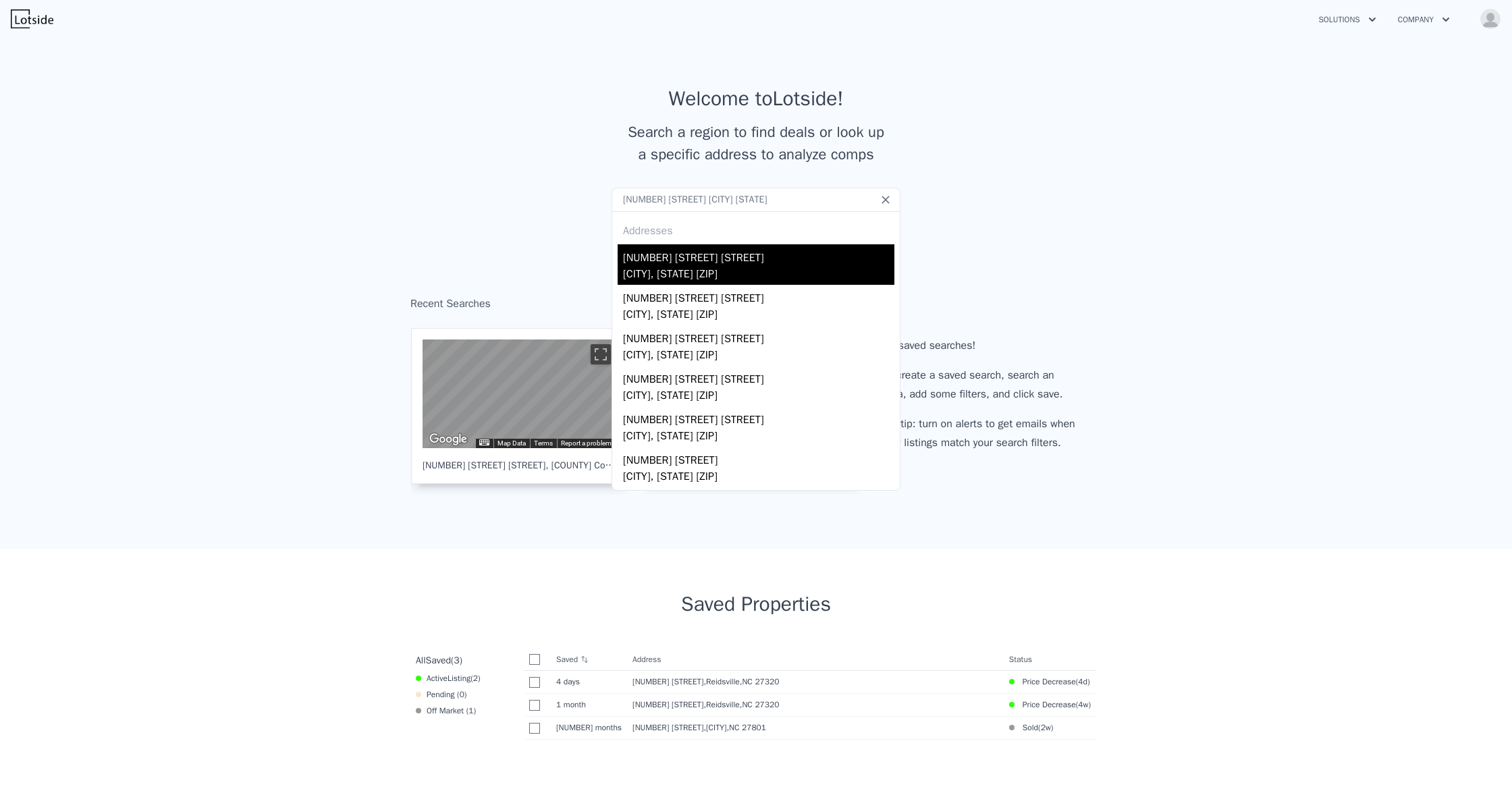 type on "[NUMBER] [STREET] [CITY] [STATE]" 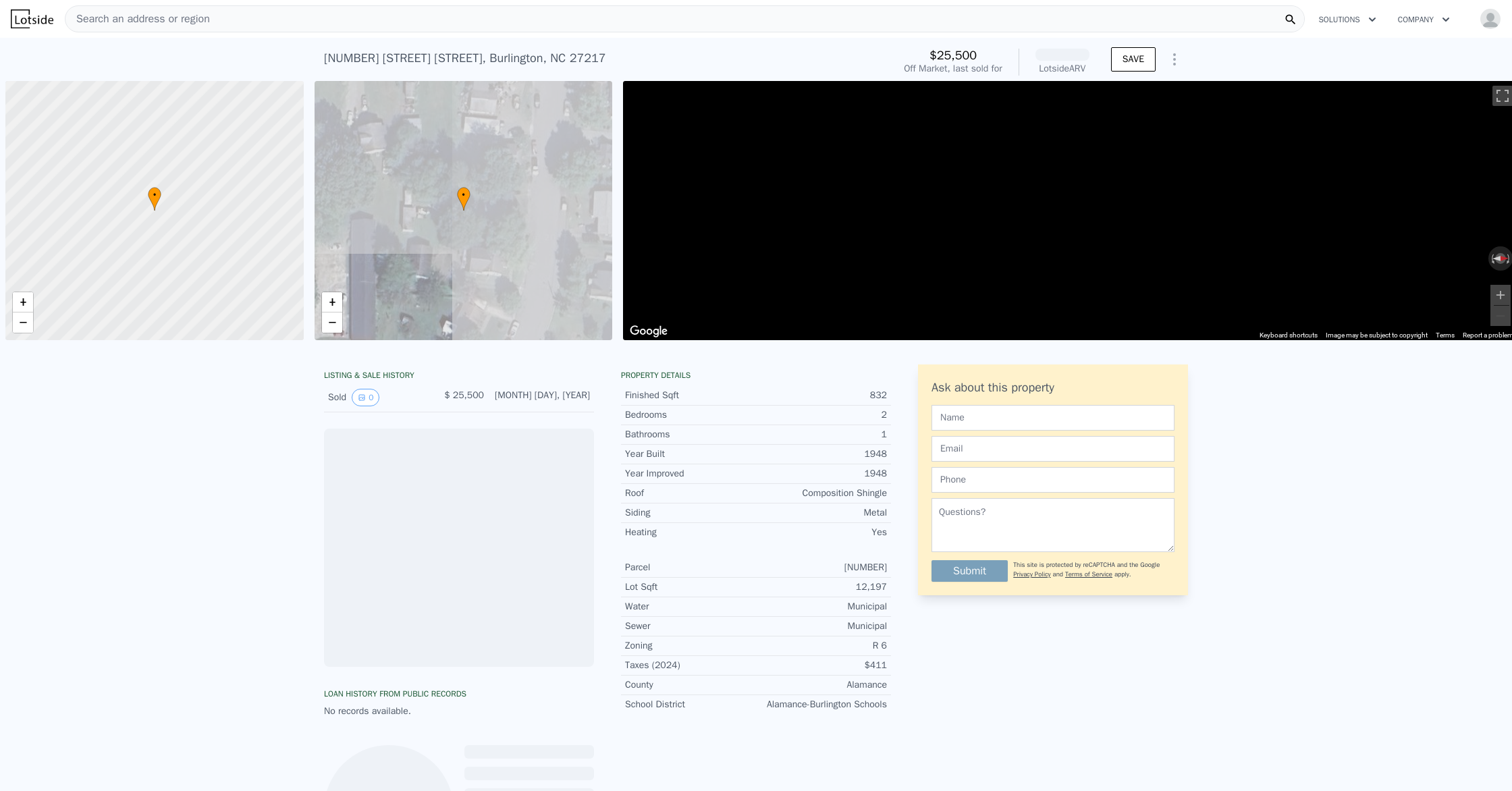 scroll, scrollTop: 0, scrollLeft: 5, axis: horizontal 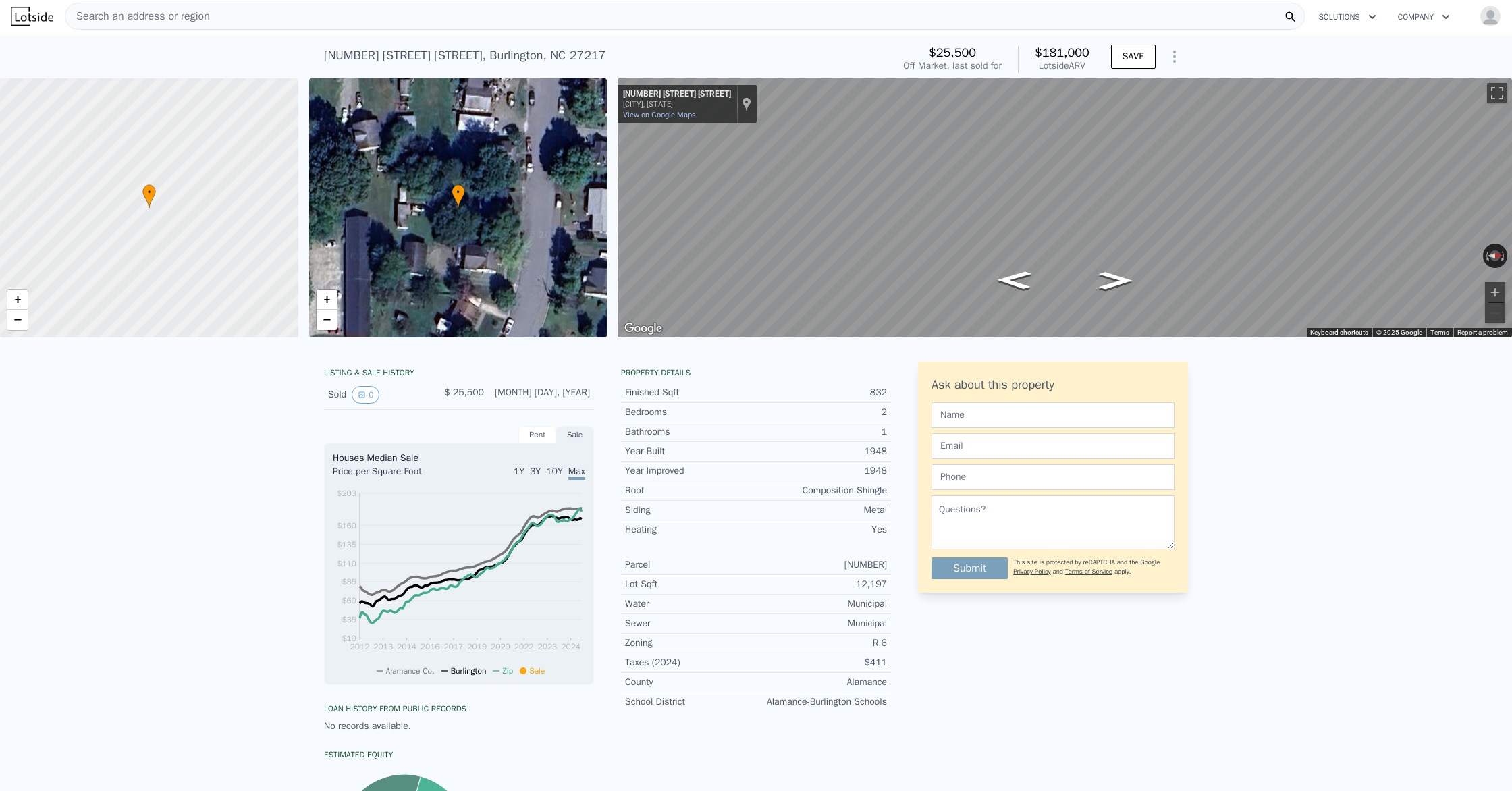 click on "[NUMBER] [STREET] [STREET] , [CITY] , [STATE] [ZIP]" at bounding box center (465, 55) 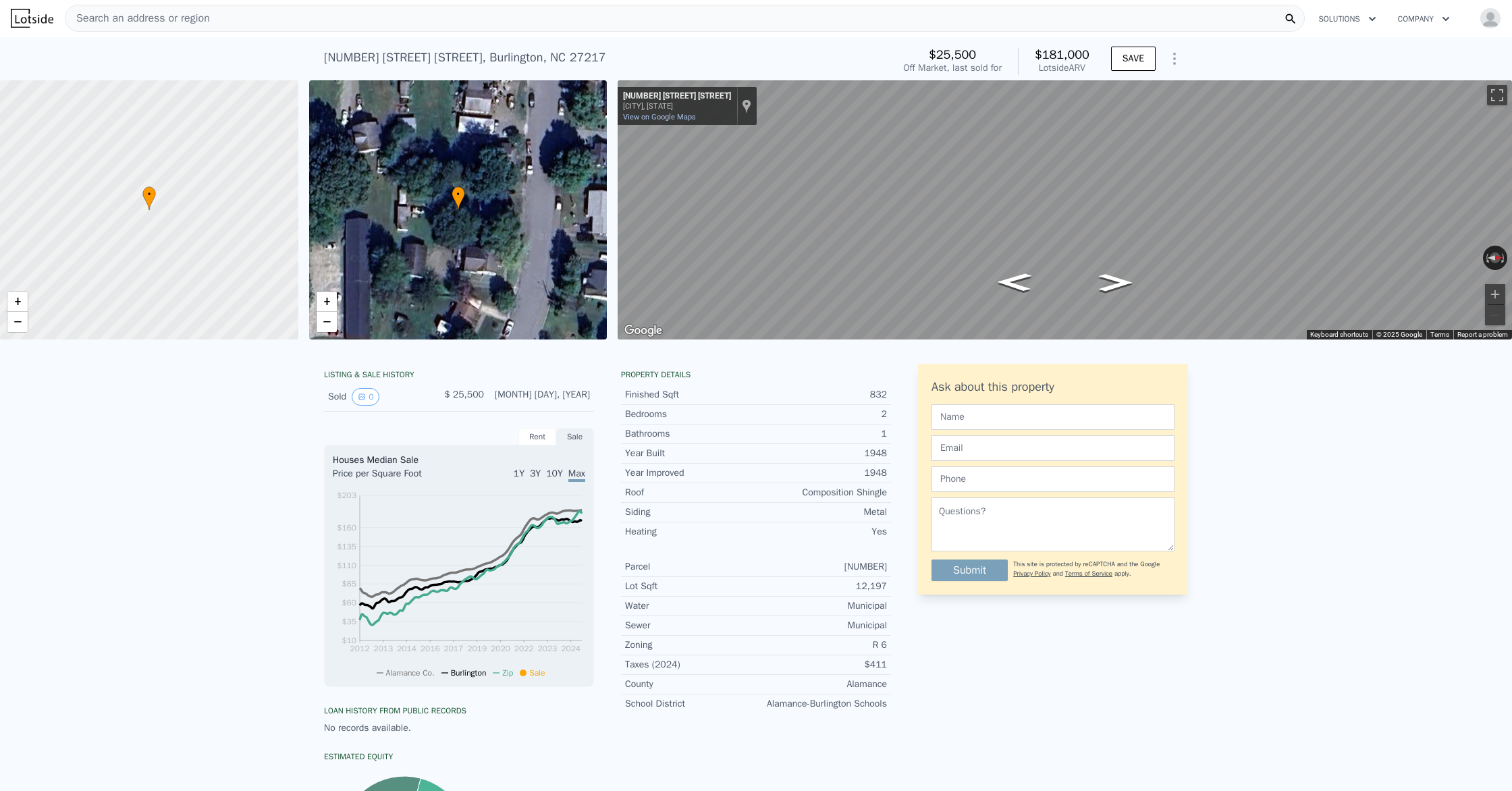 scroll, scrollTop: 0, scrollLeft: 0, axis: both 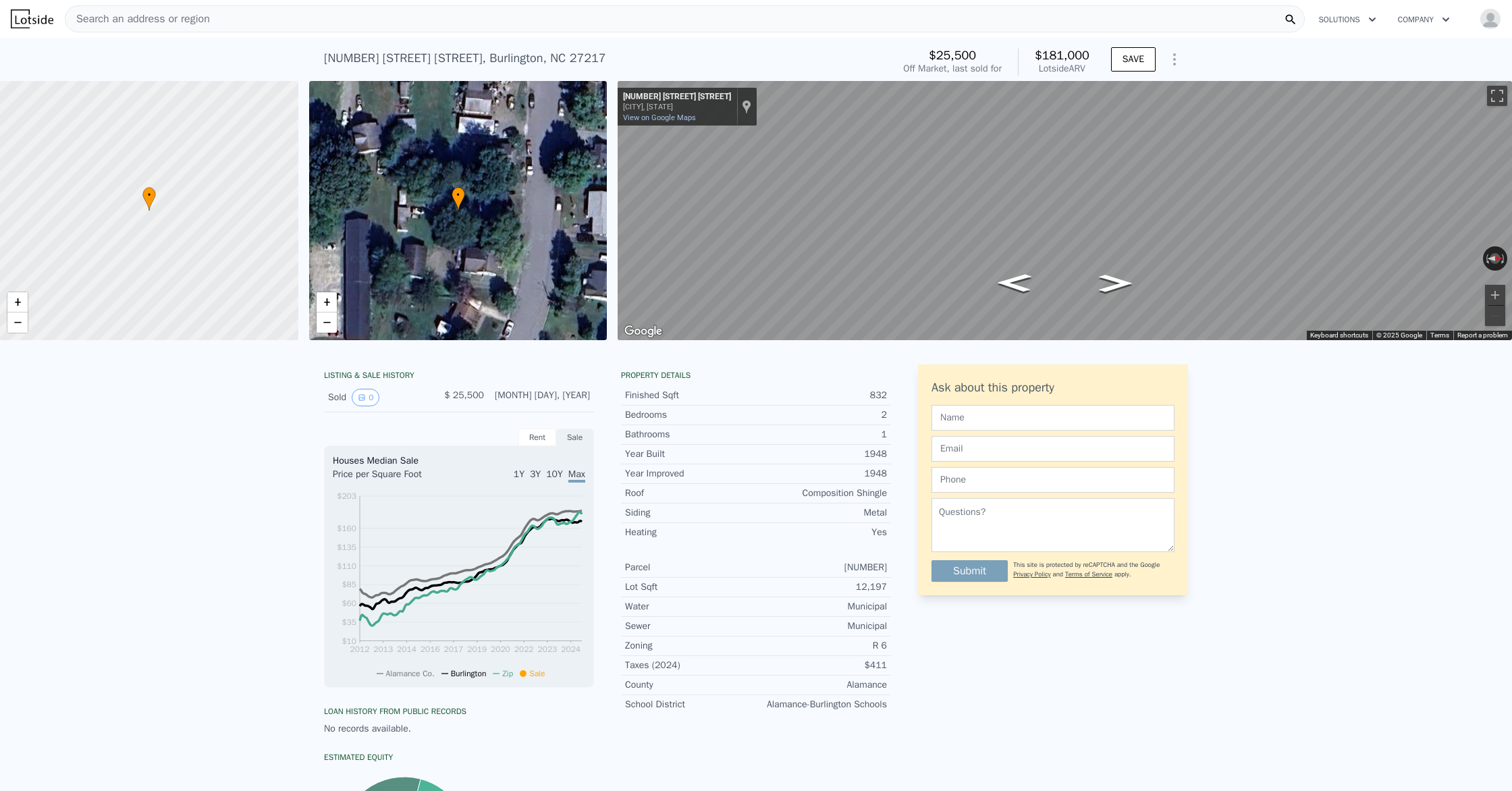 click on "Search an address or region" at bounding box center (138, 19) 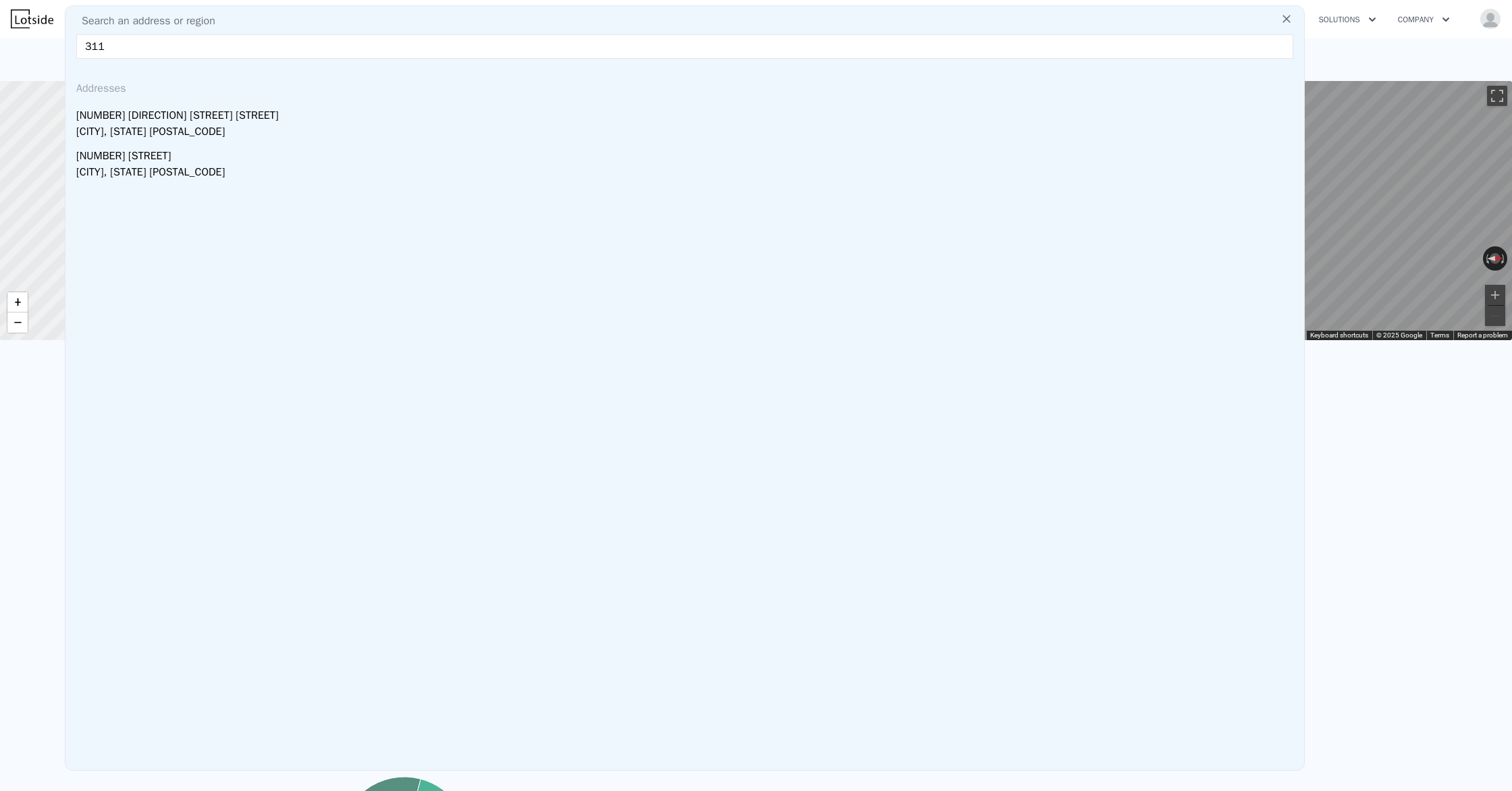 scroll, scrollTop: 2, scrollLeft: 0, axis: vertical 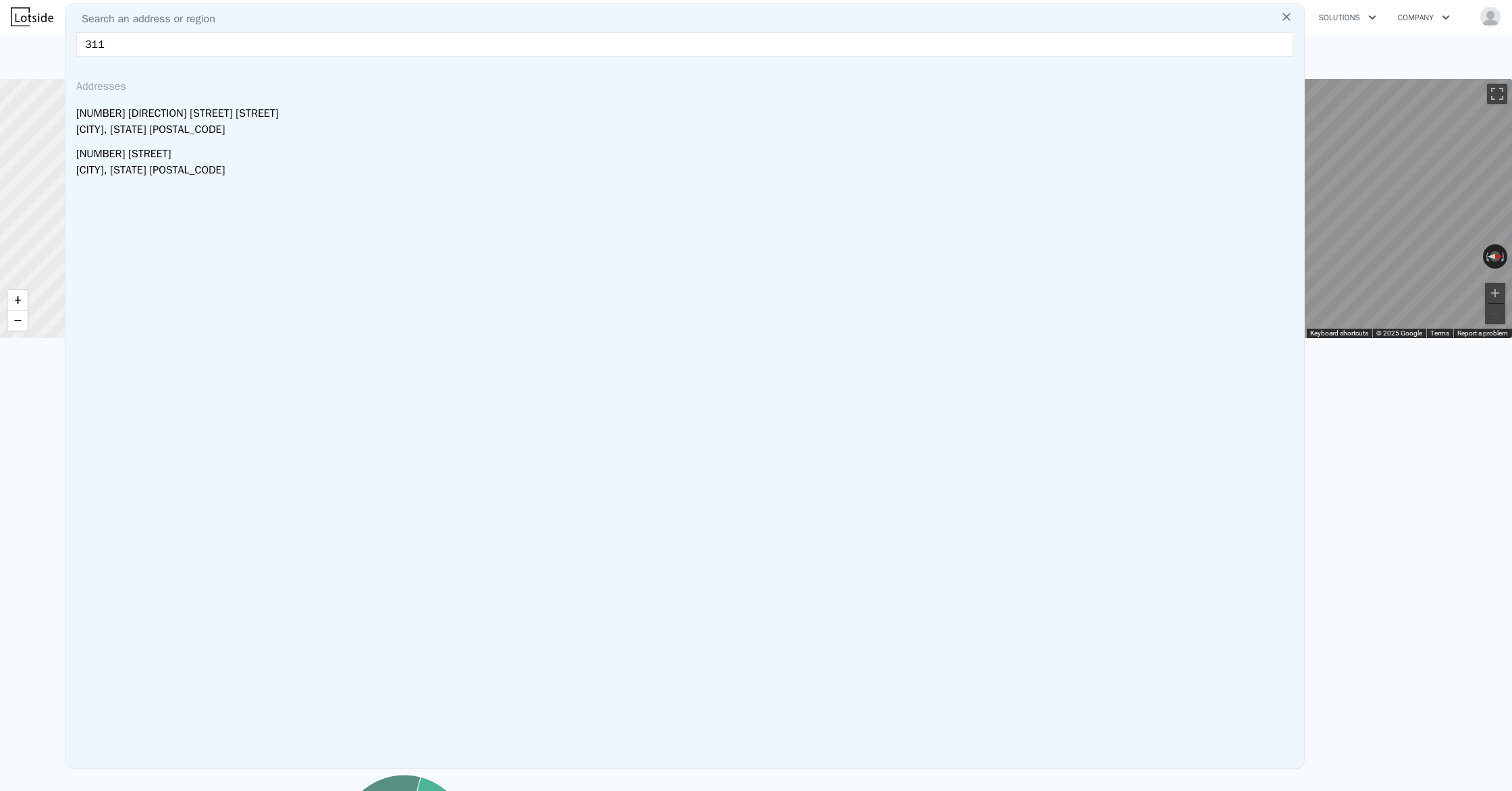click on "311" at bounding box center (684, 45) 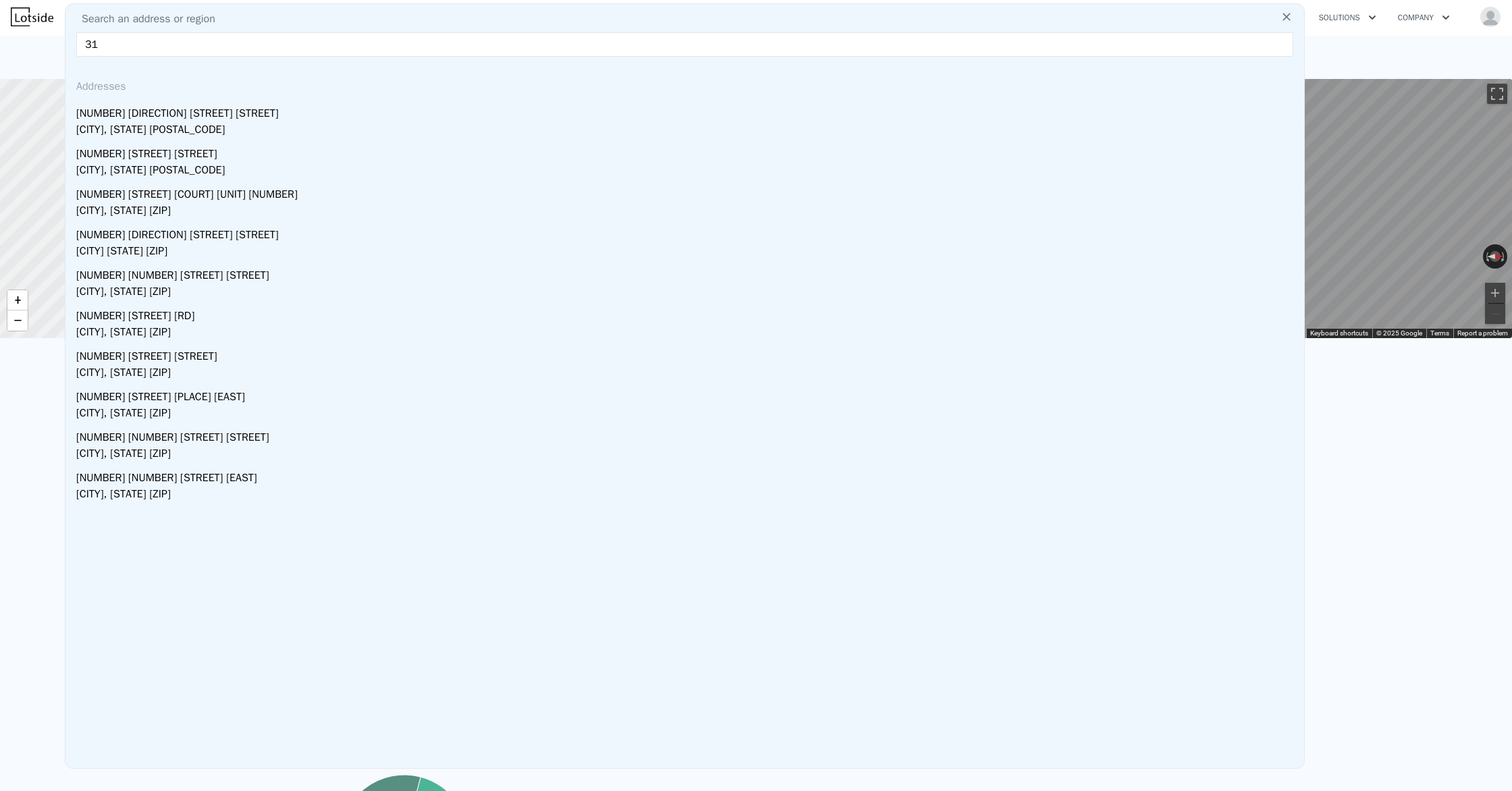 type on "3" 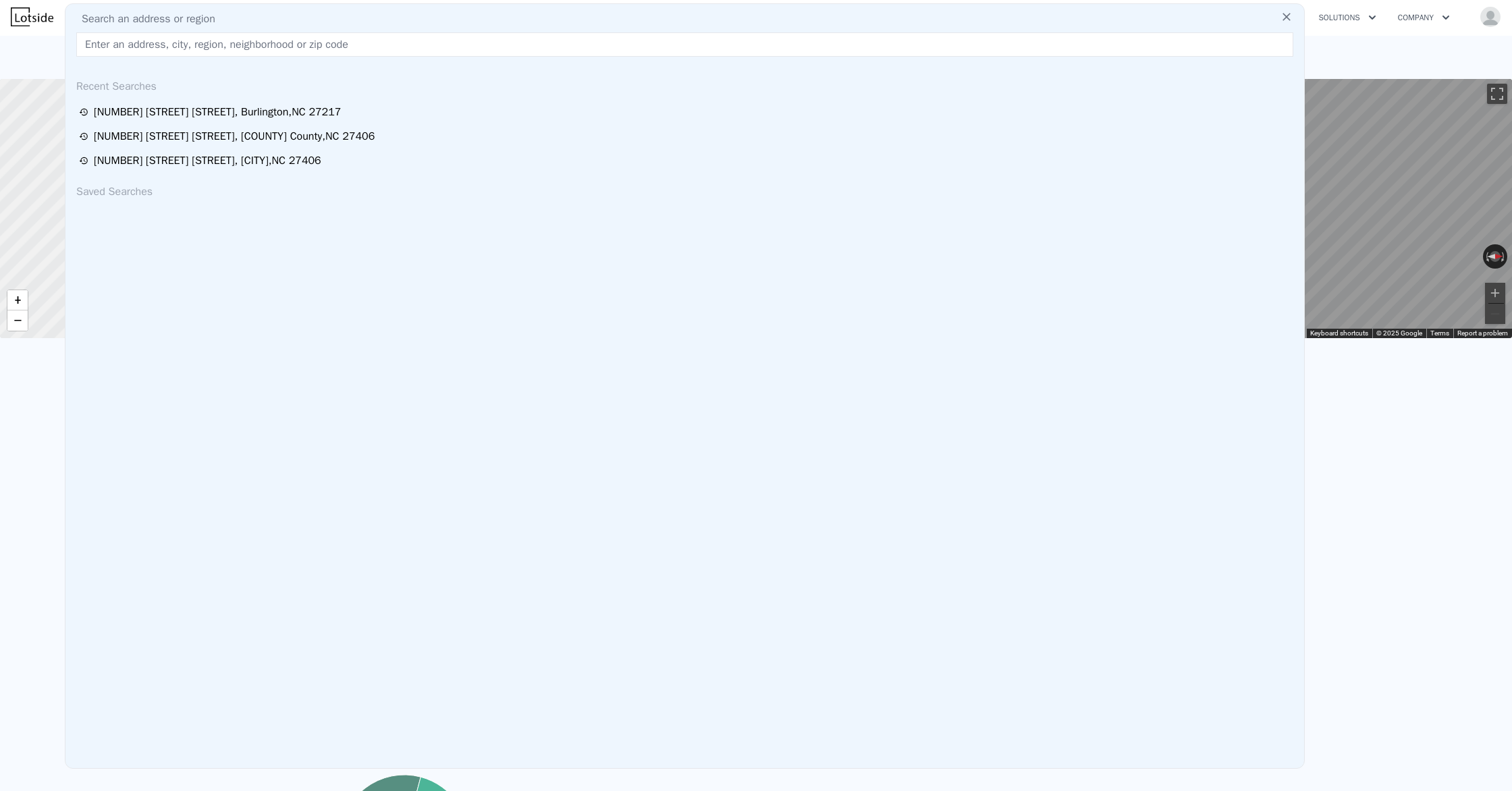 paste on "[NUMBER] [STREET] [CITY], [STATE] [ZIP]" 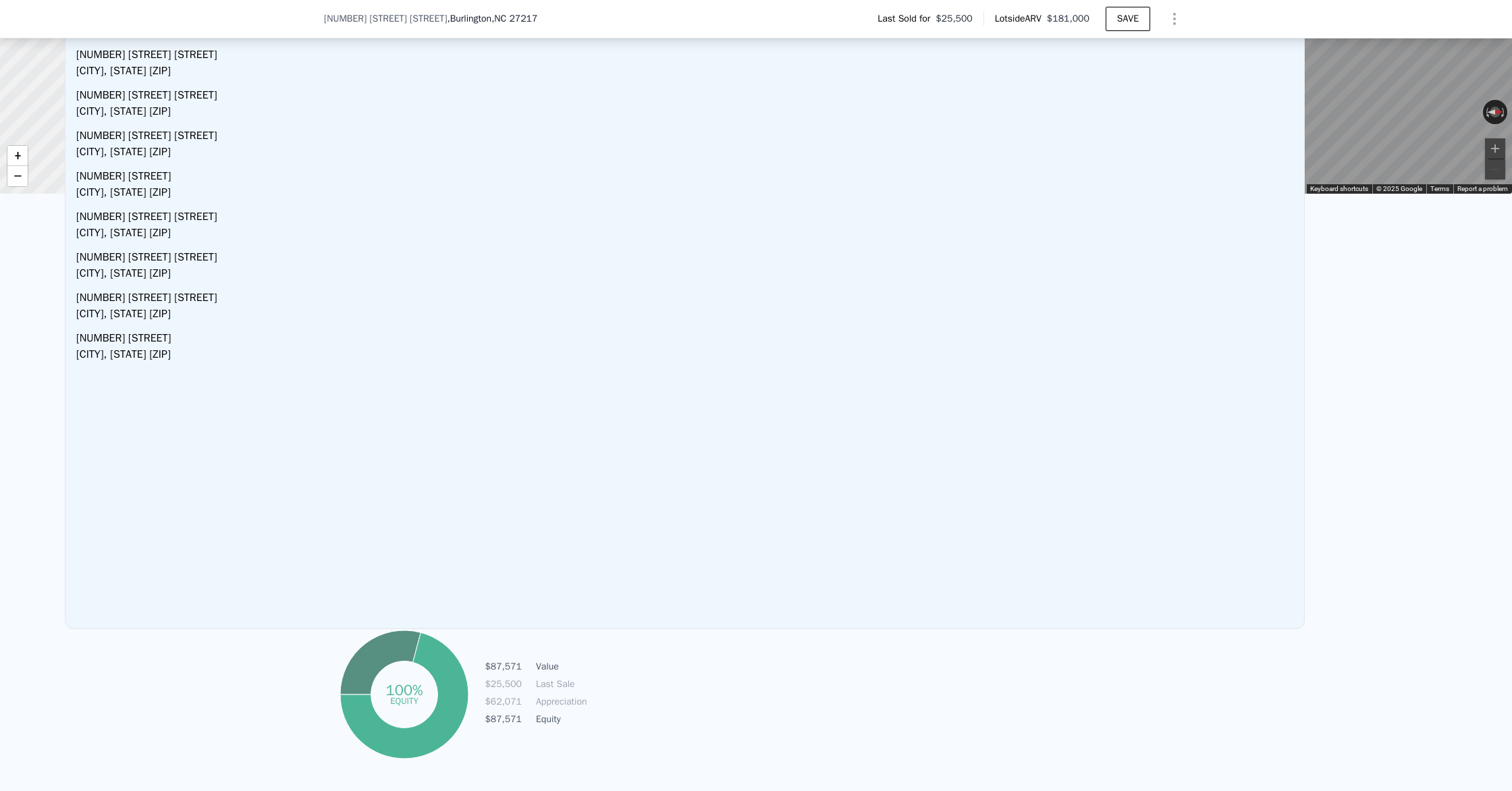 scroll, scrollTop: 0, scrollLeft: 0, axis: both 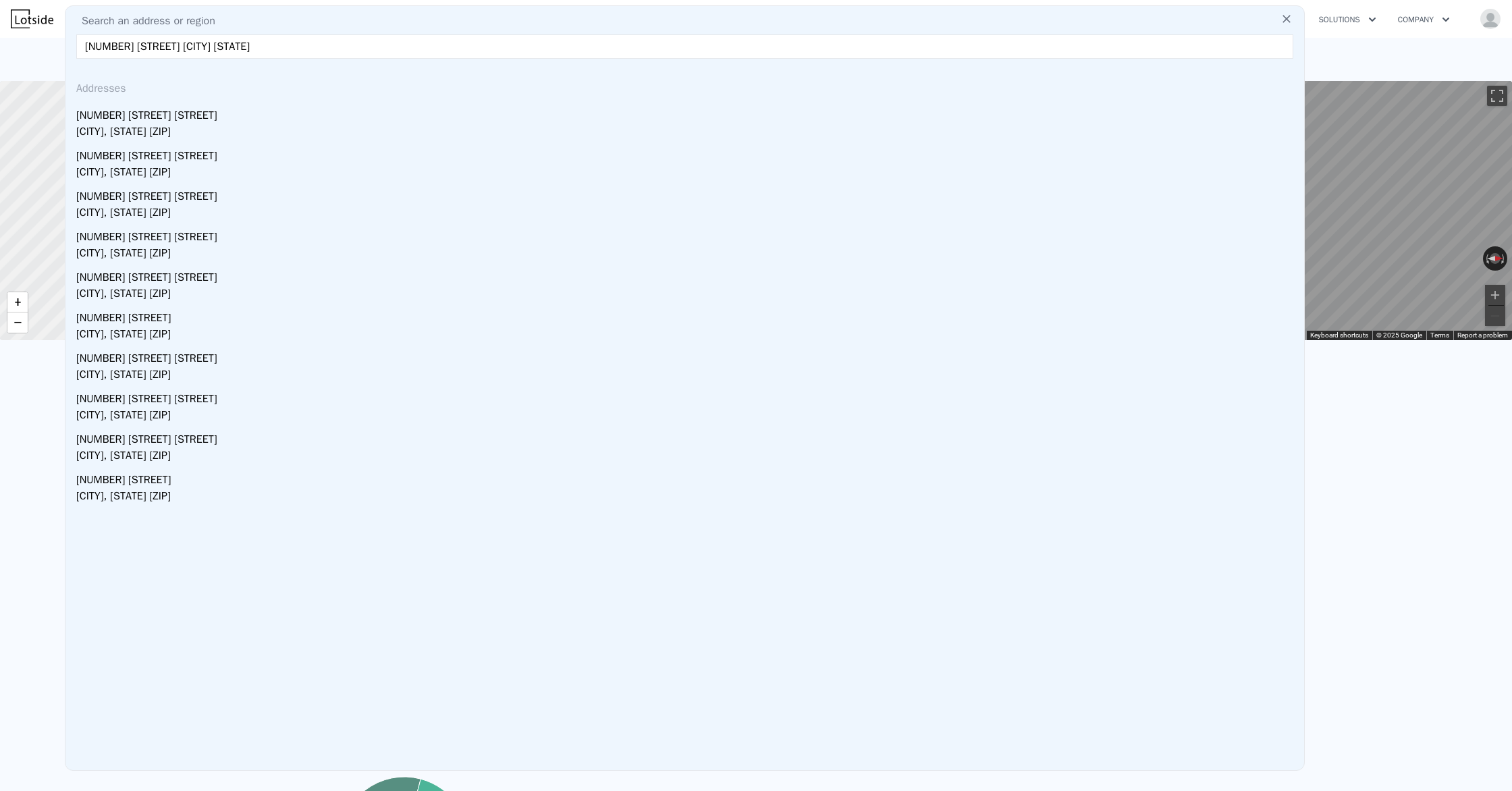 type on "[NUMBER] [STREET] [CITY] [STATE]" 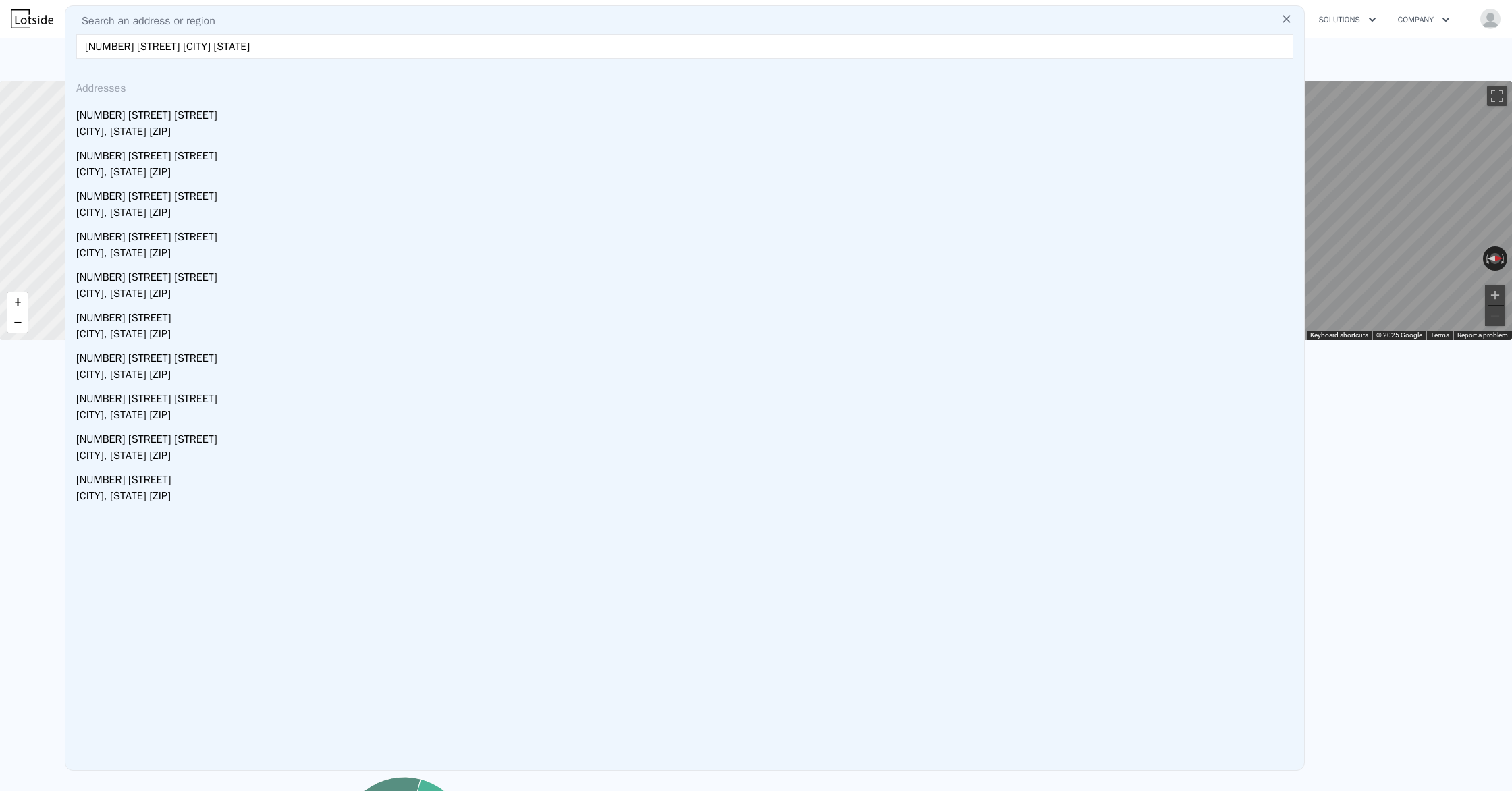drag, startPoint x: 259, startPoint y: 47, endPoint x: 10, endPoint y: 23, distance: 250.15395 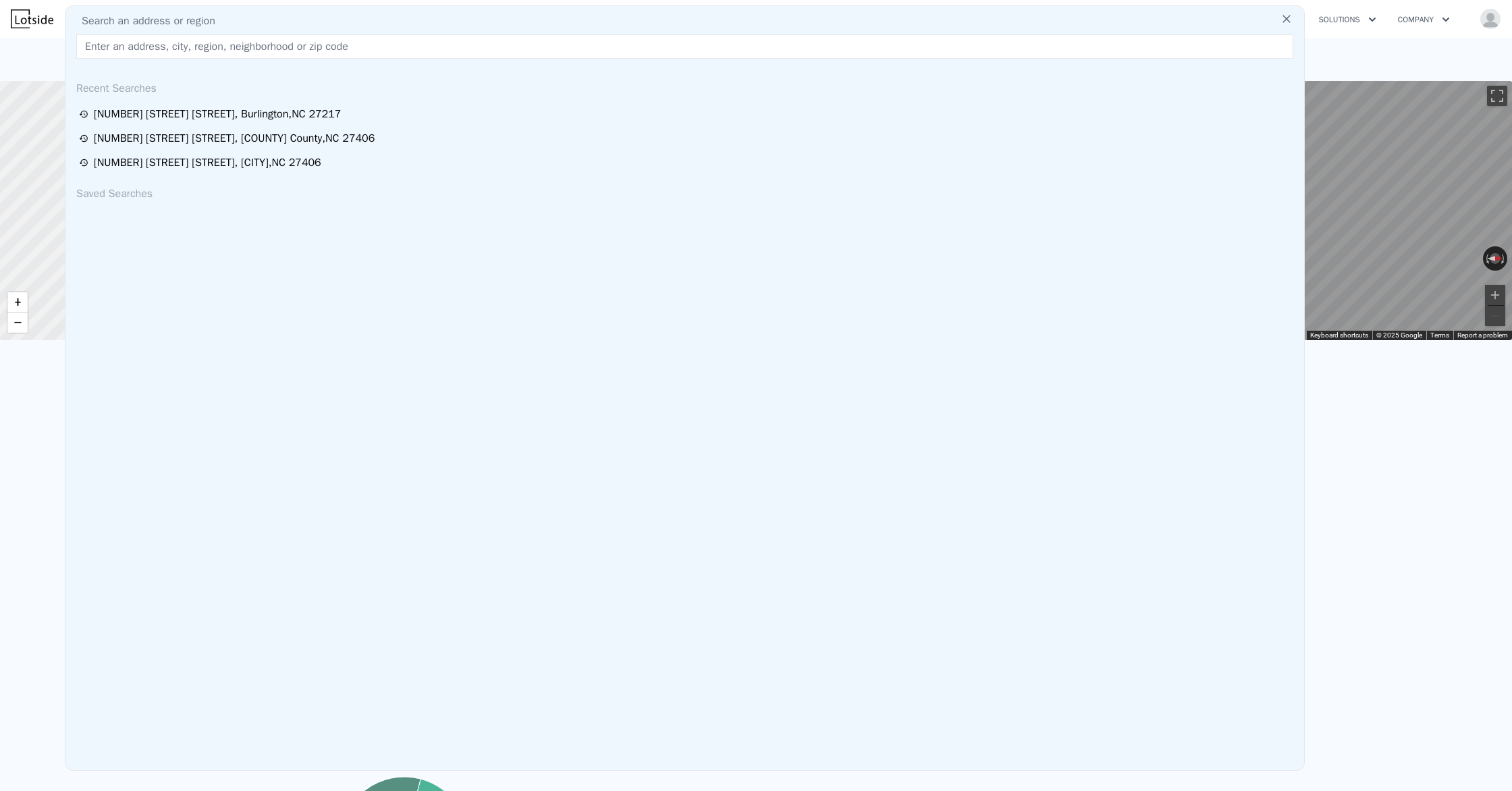 paste on "[NUMBER] [STREET] [CITY], [STATE] [ZIP]" 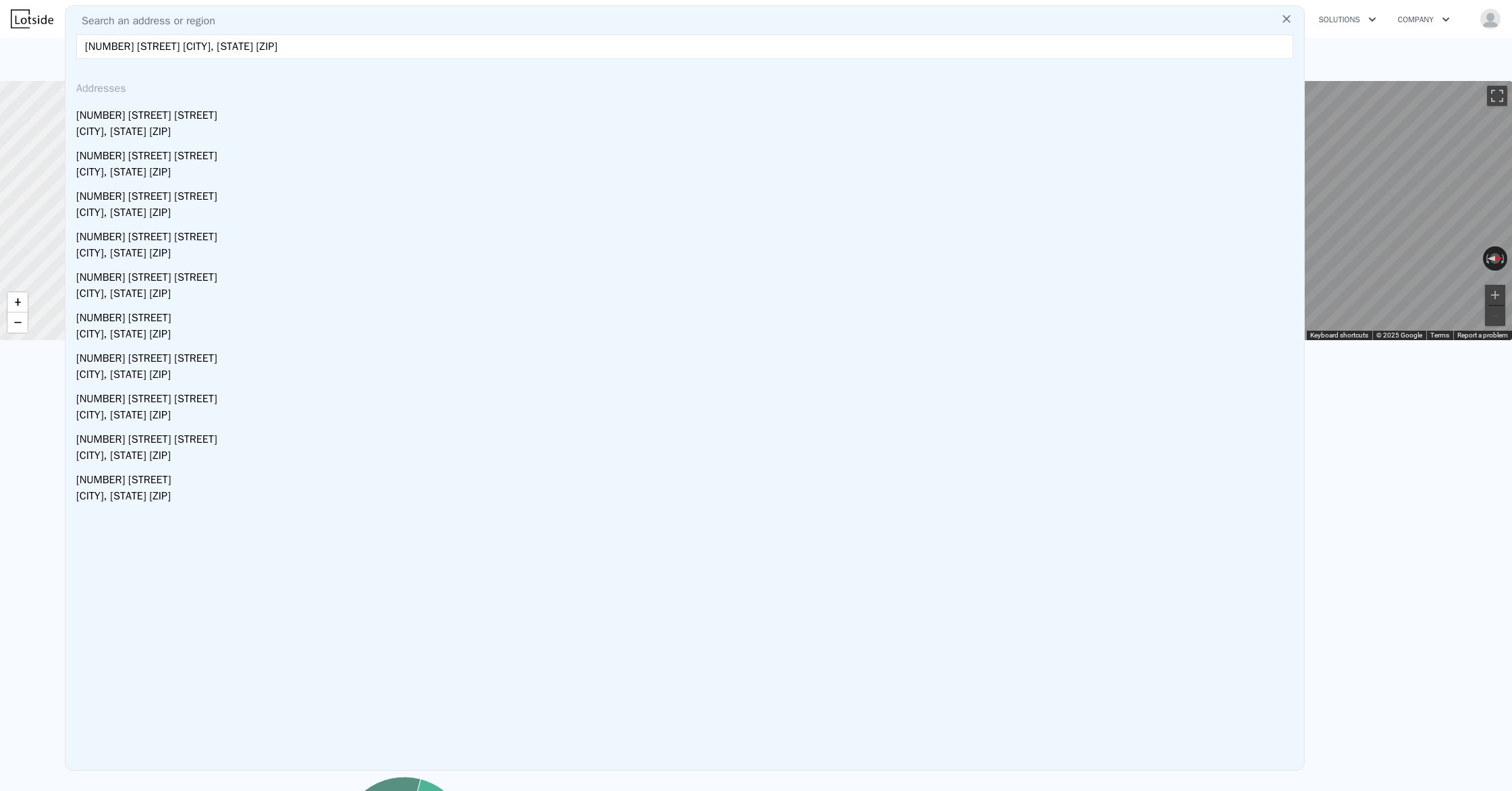type on "[NUMBER] [STREET] [CITY], [STATE] [ZIP]" 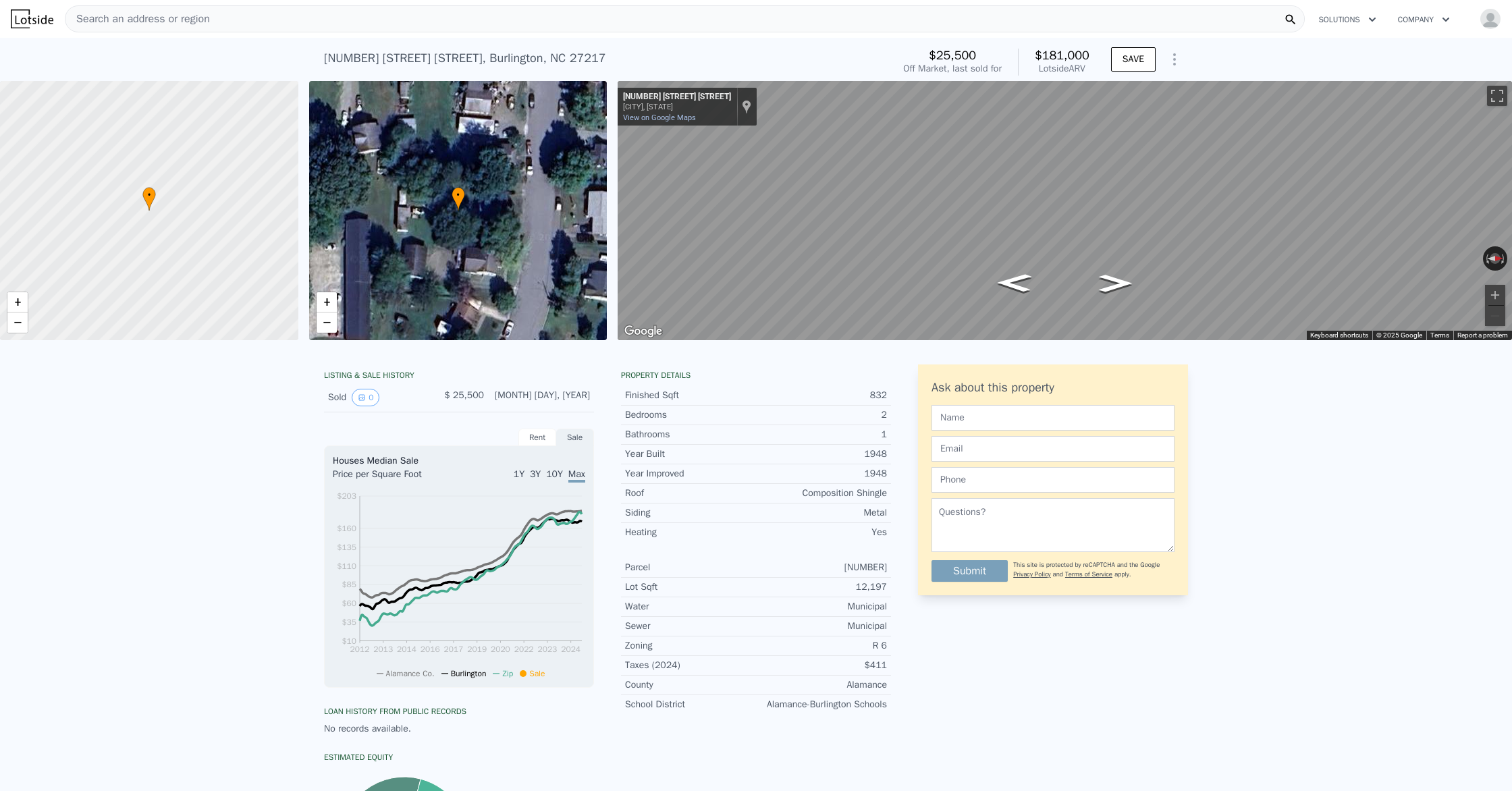 click on "Search an address or region" at bounding box center (684, 19) 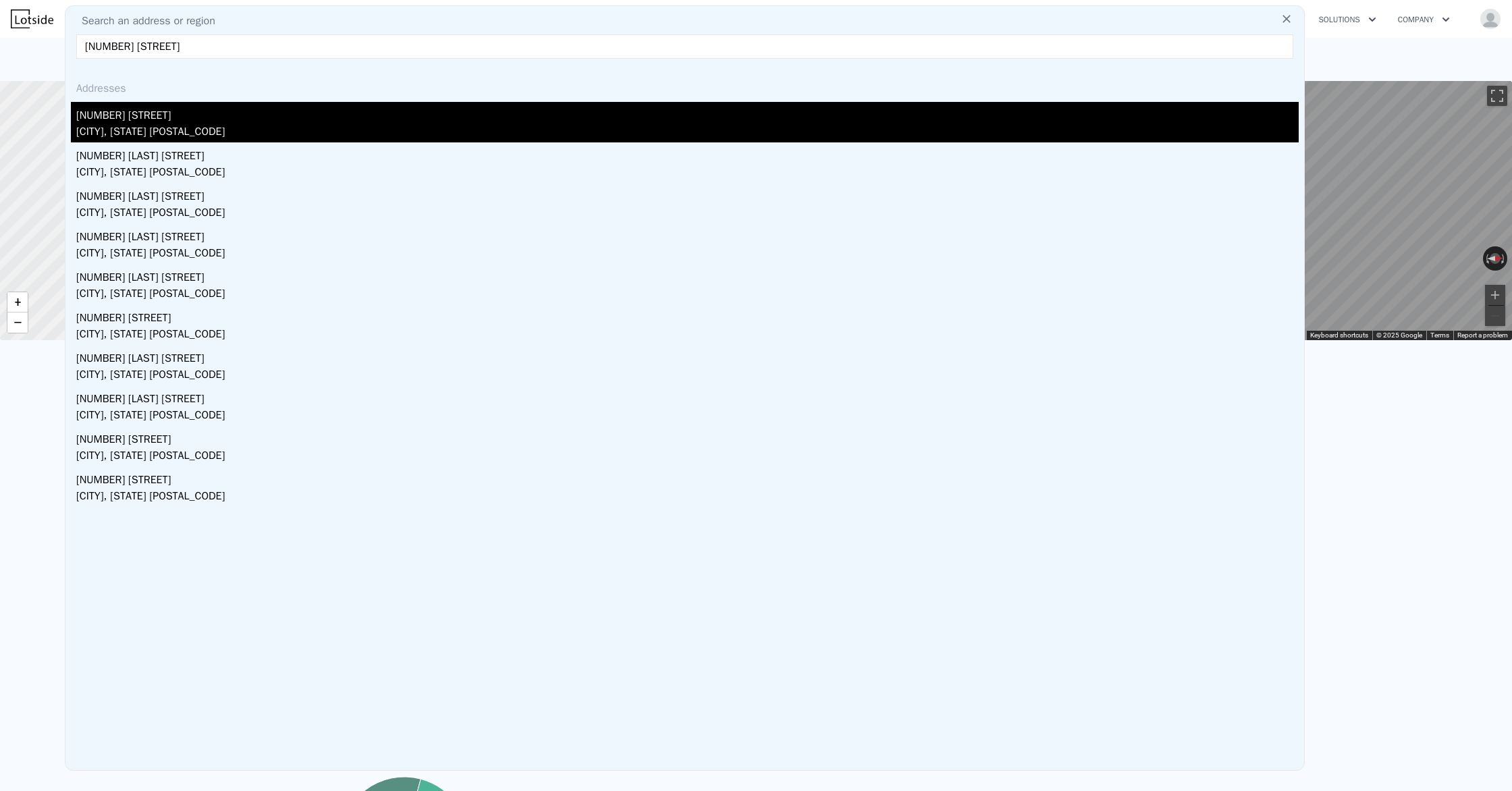 type on "[NUMBER] [STREET]" 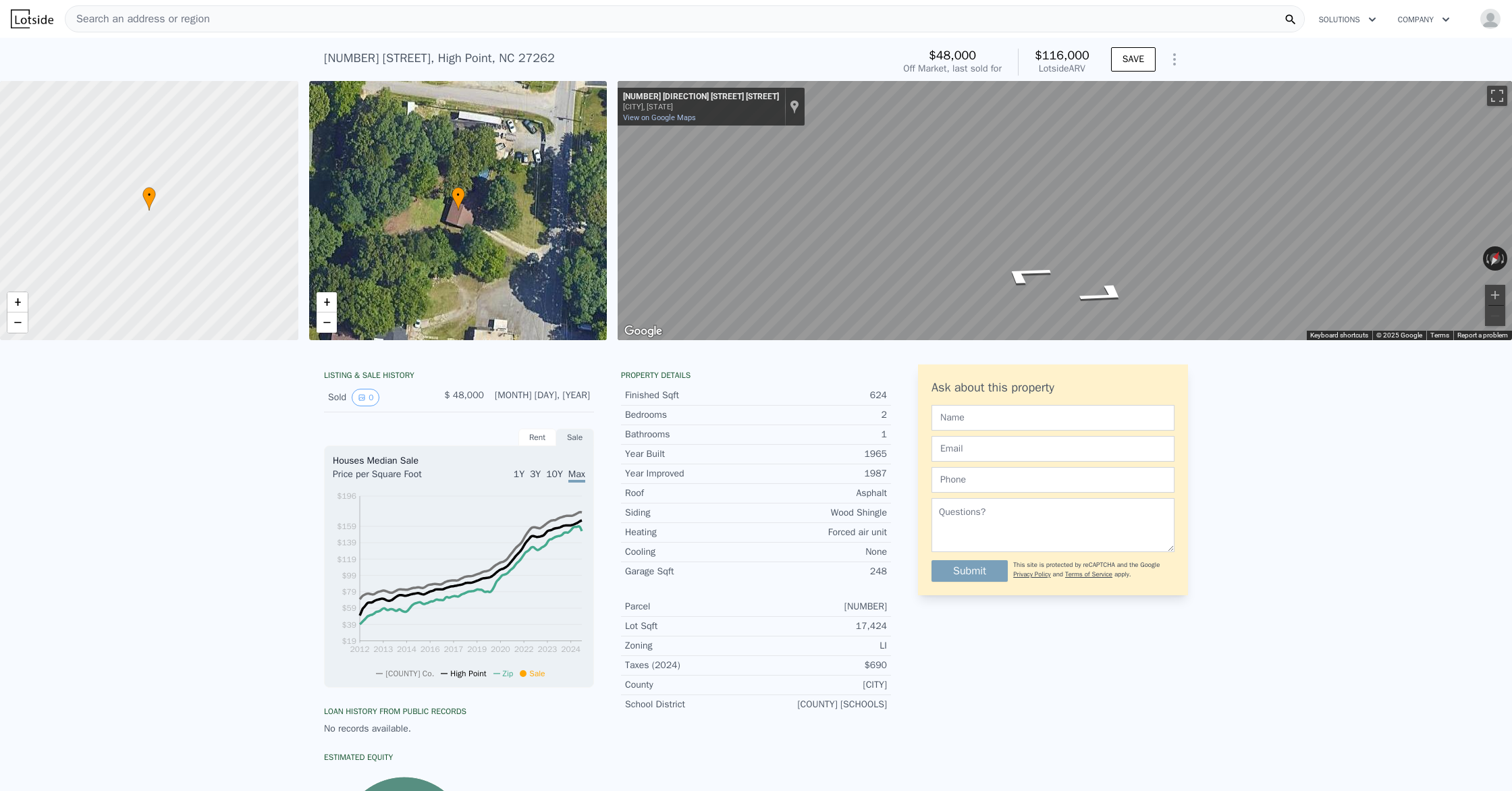click on "•
+ −
•
+ −                 ← Move left → Move right ↑ Move up ↓ Move down + Zoom in - Zoom out             [NUMBER] [STREET]   [CITY], [STATE]       [NUMBER] [STREET]            View on Google Maps        Custom Imagery                 This image is no longer available                                      Rotate the view          Keyboard shortcuts Map Data © 2025 Google © 2025 Google Terms Report a problem                 ← Move left → Move right ↑ Move up ↓ Move down + Zoom in - Zoom out             [NUMBER] [STREET]   [CITY], [STATE]       [NUMBER] [STREET]            View on Google Maps        Custom Imagery                 This image is no longer available                                      Rotate the view          Keyboard shortcuts Map Data © 2025 Google © 2025 Google Terms Report a problem" at bounding box center (756, 211) 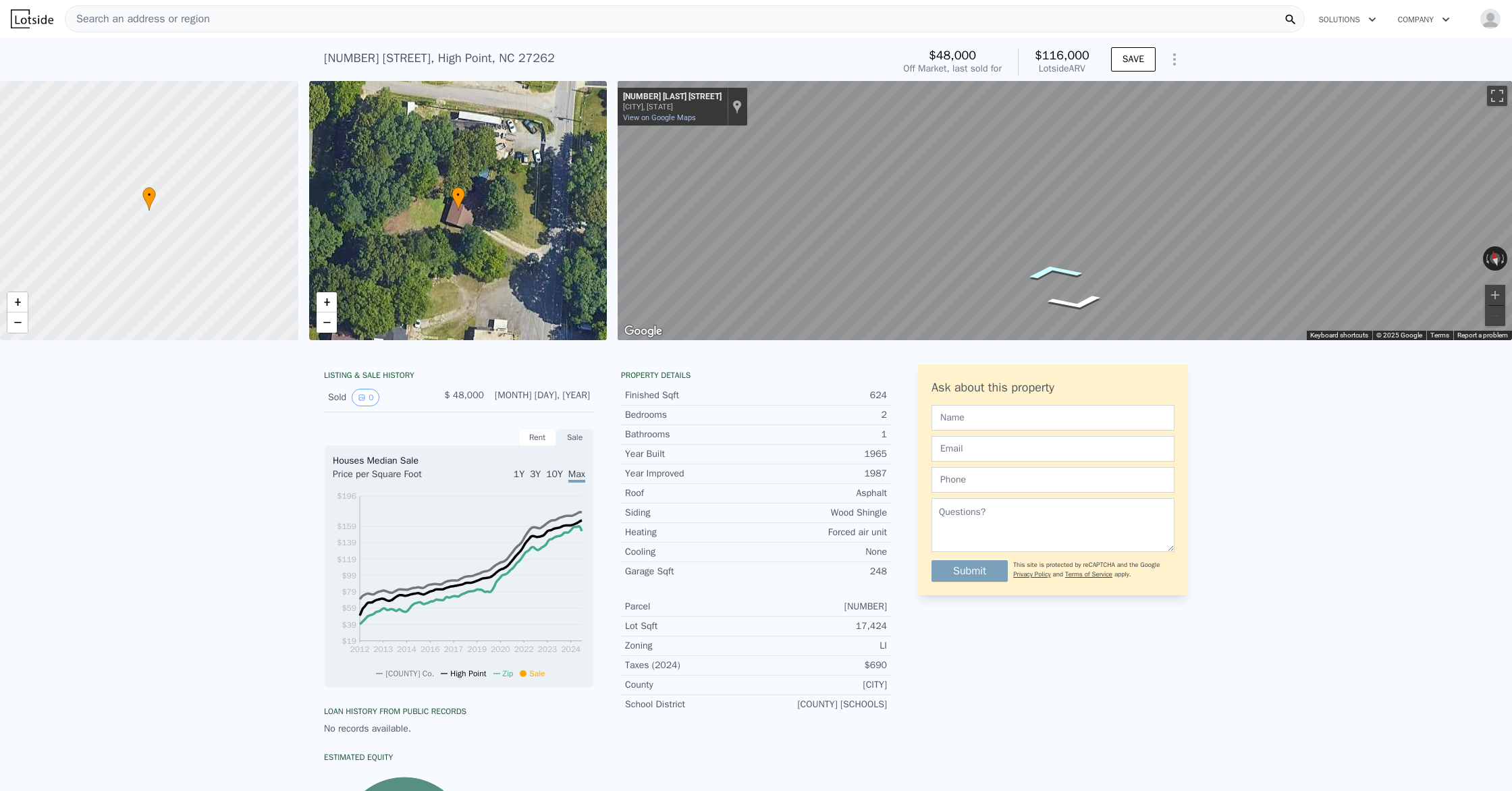 click 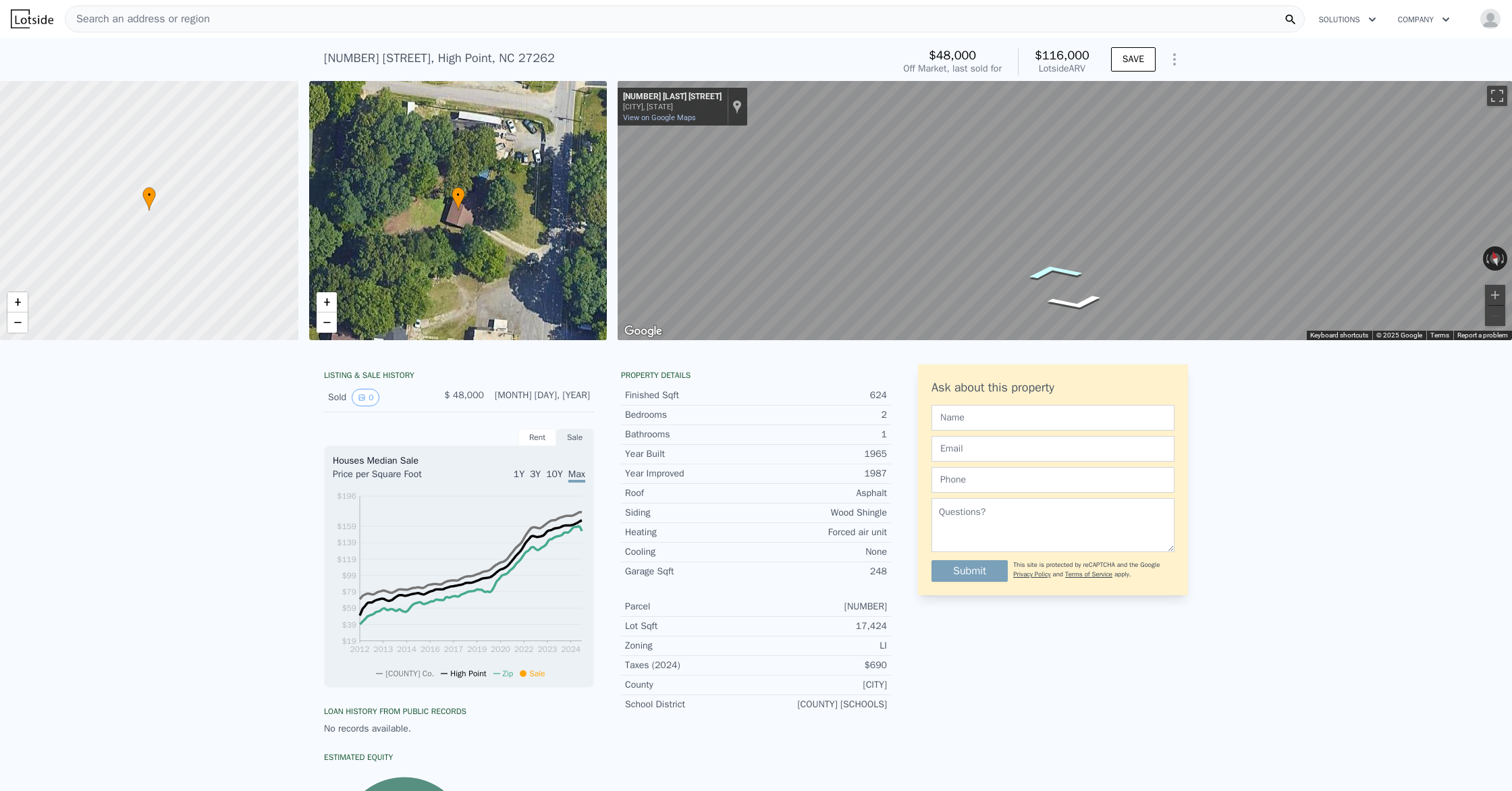 click 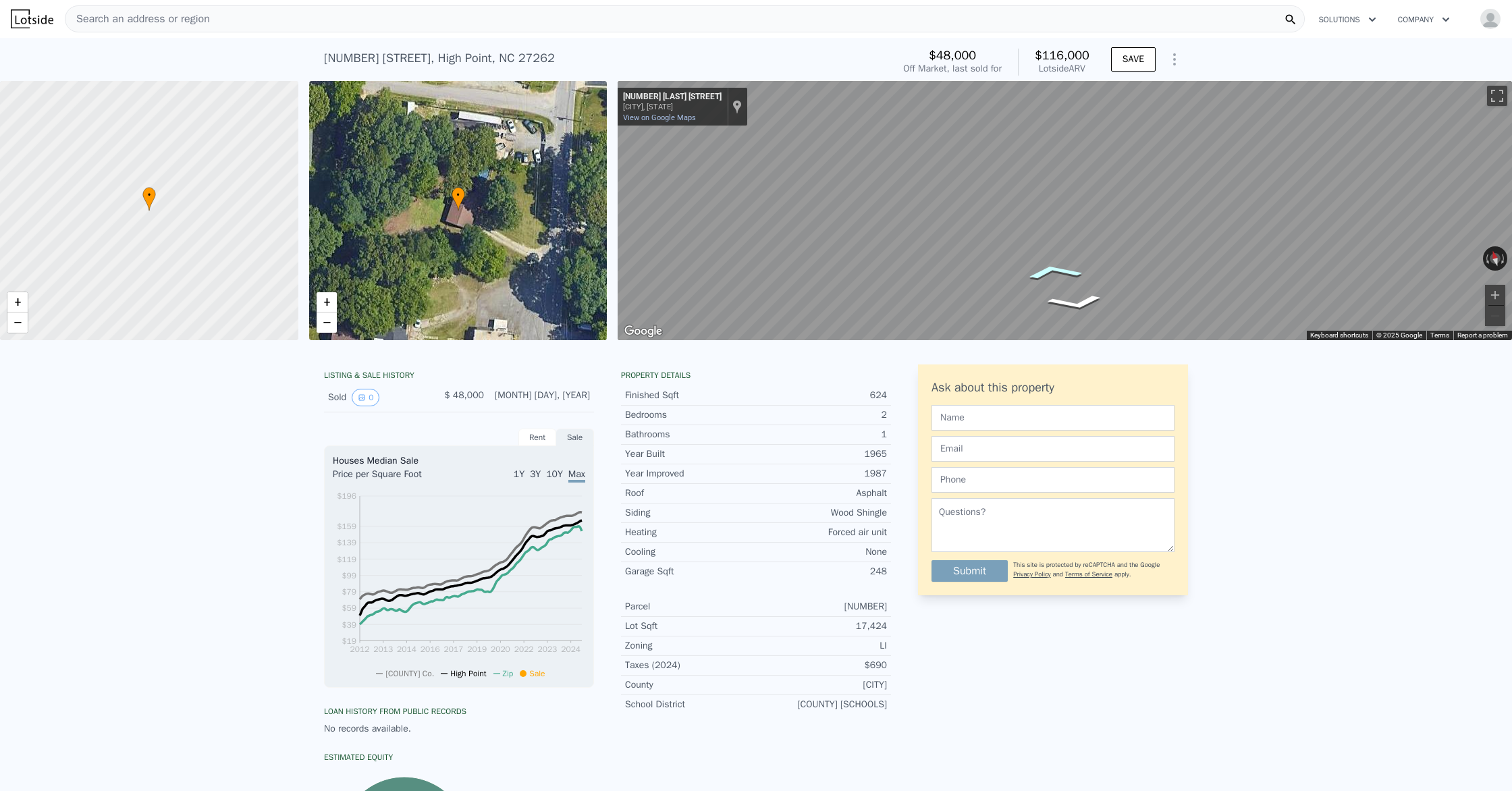 click 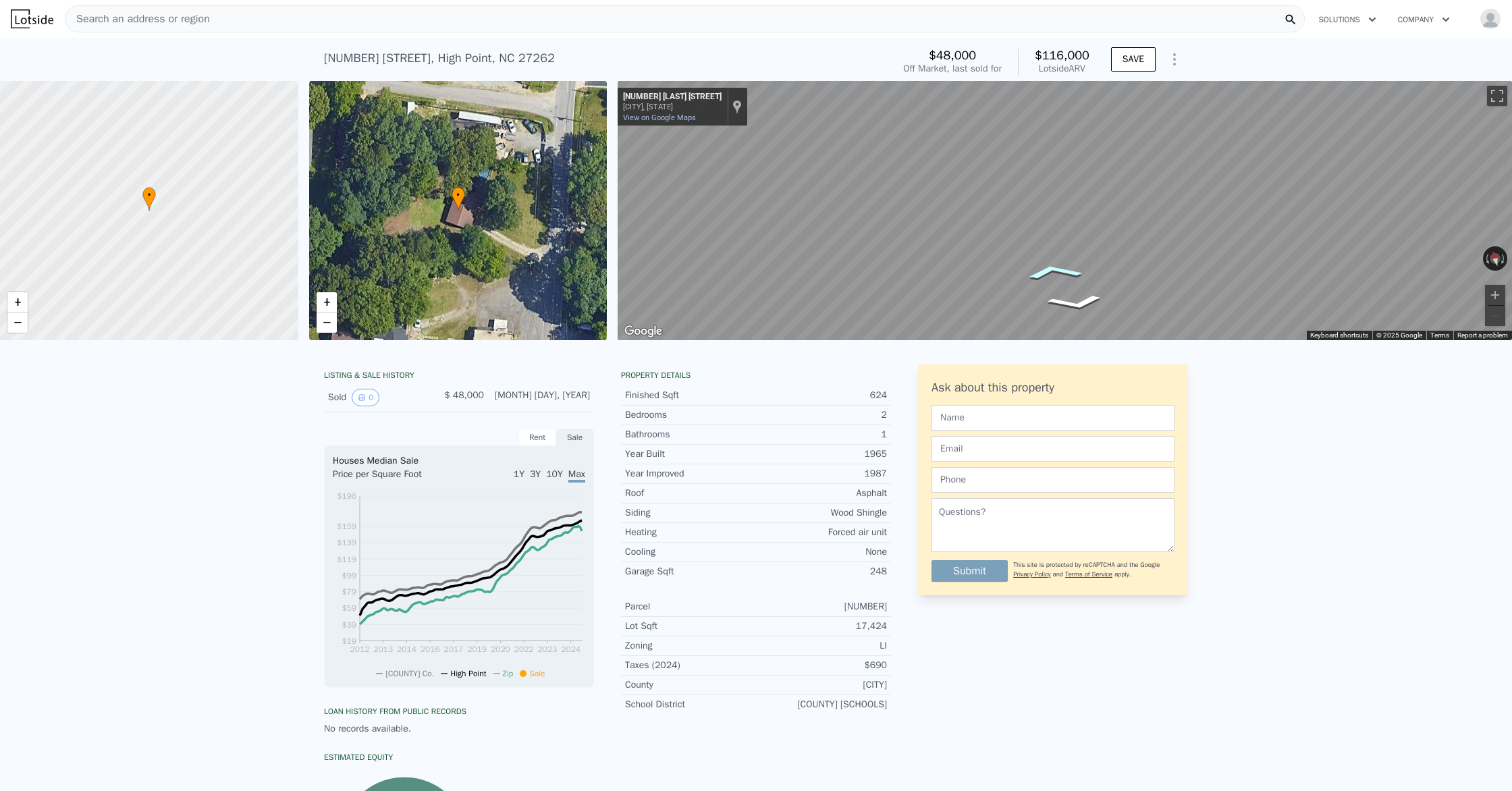 click 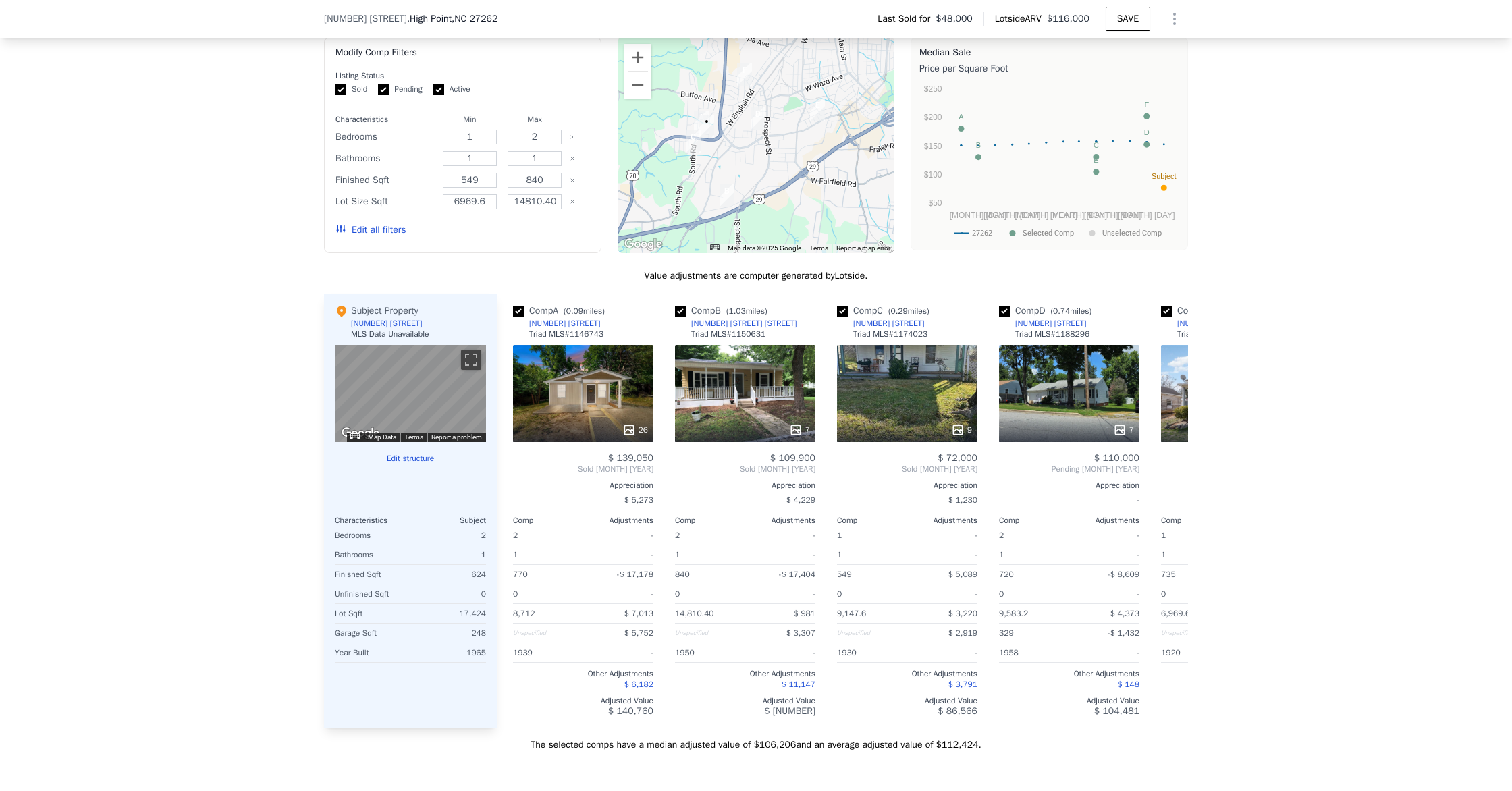 scroll, scrollTop: 1075, scrollLeft: 0, axis: vertical 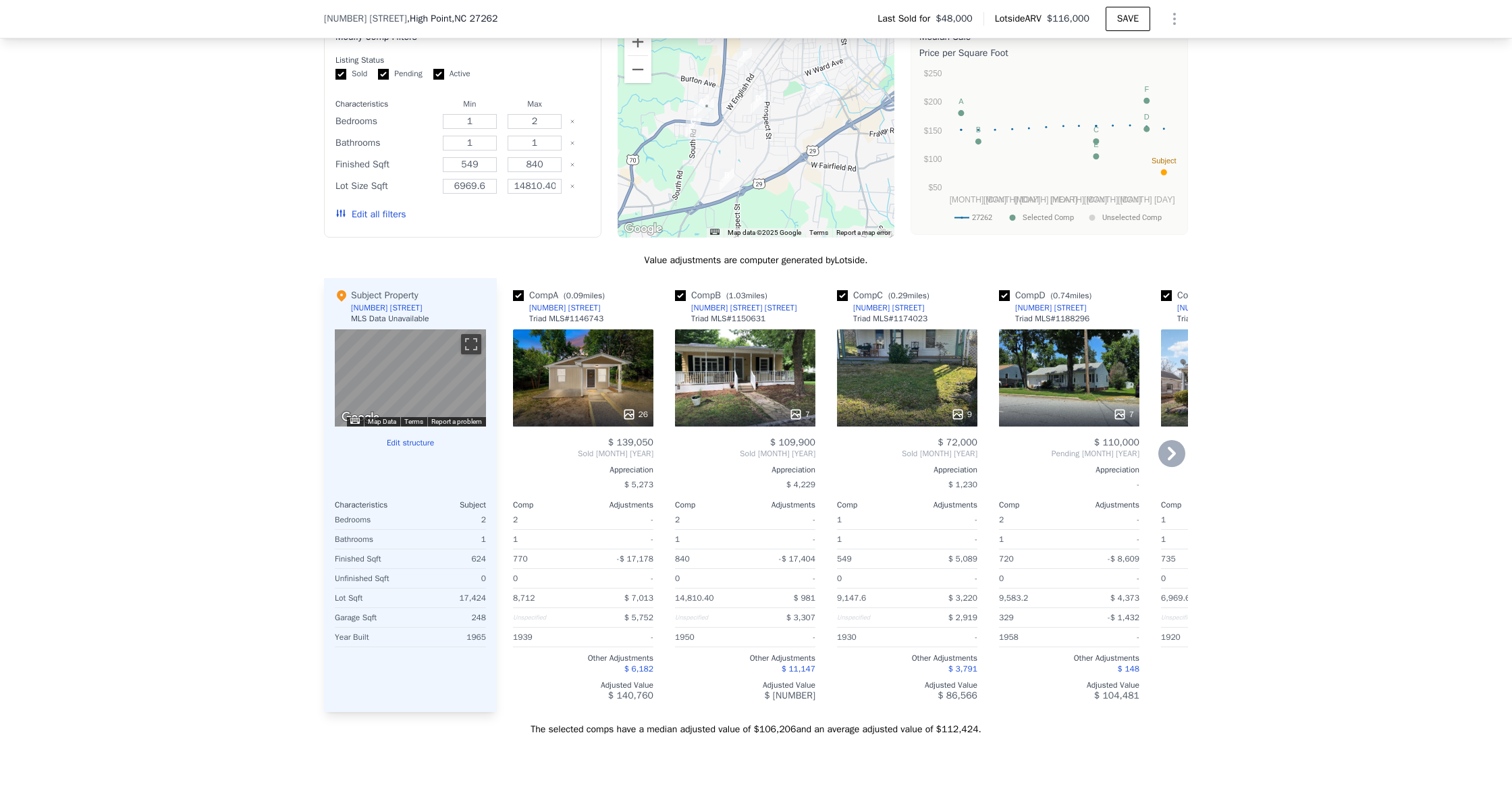 click on "26" at bounding box center [583, 378] 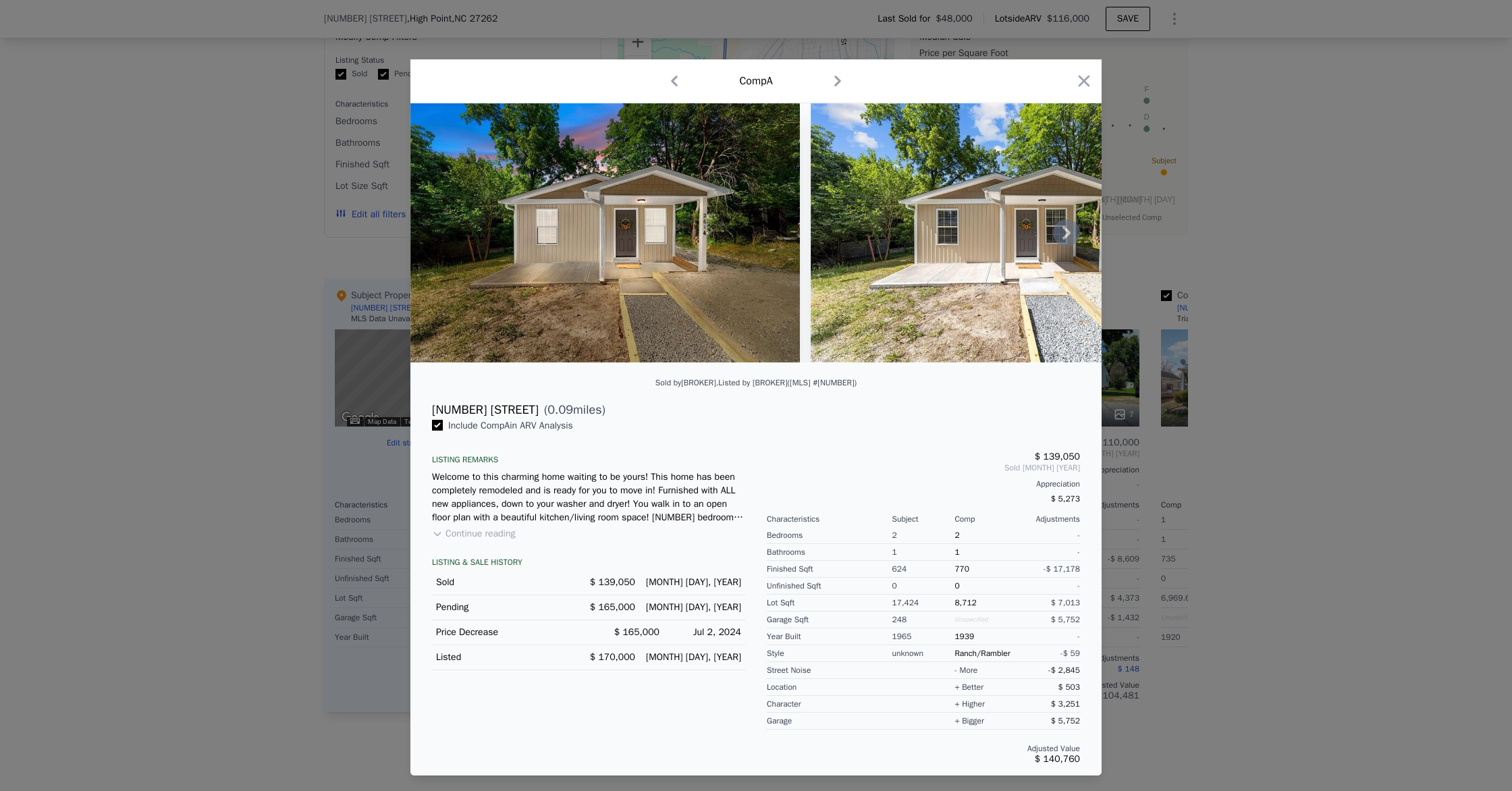 scroll, scrollTop: 0, scrollLeft: 2, axis: horizontal 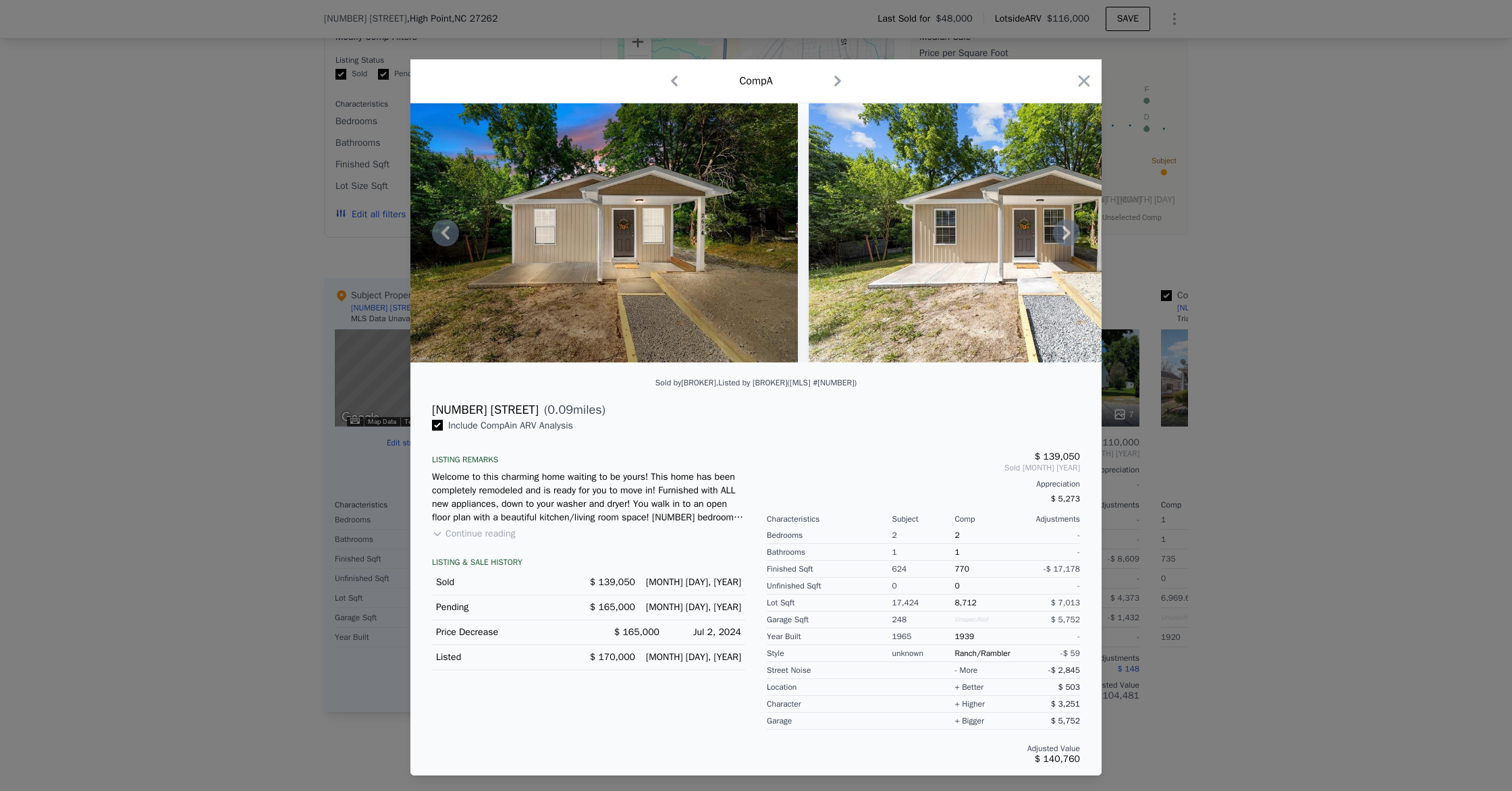 click 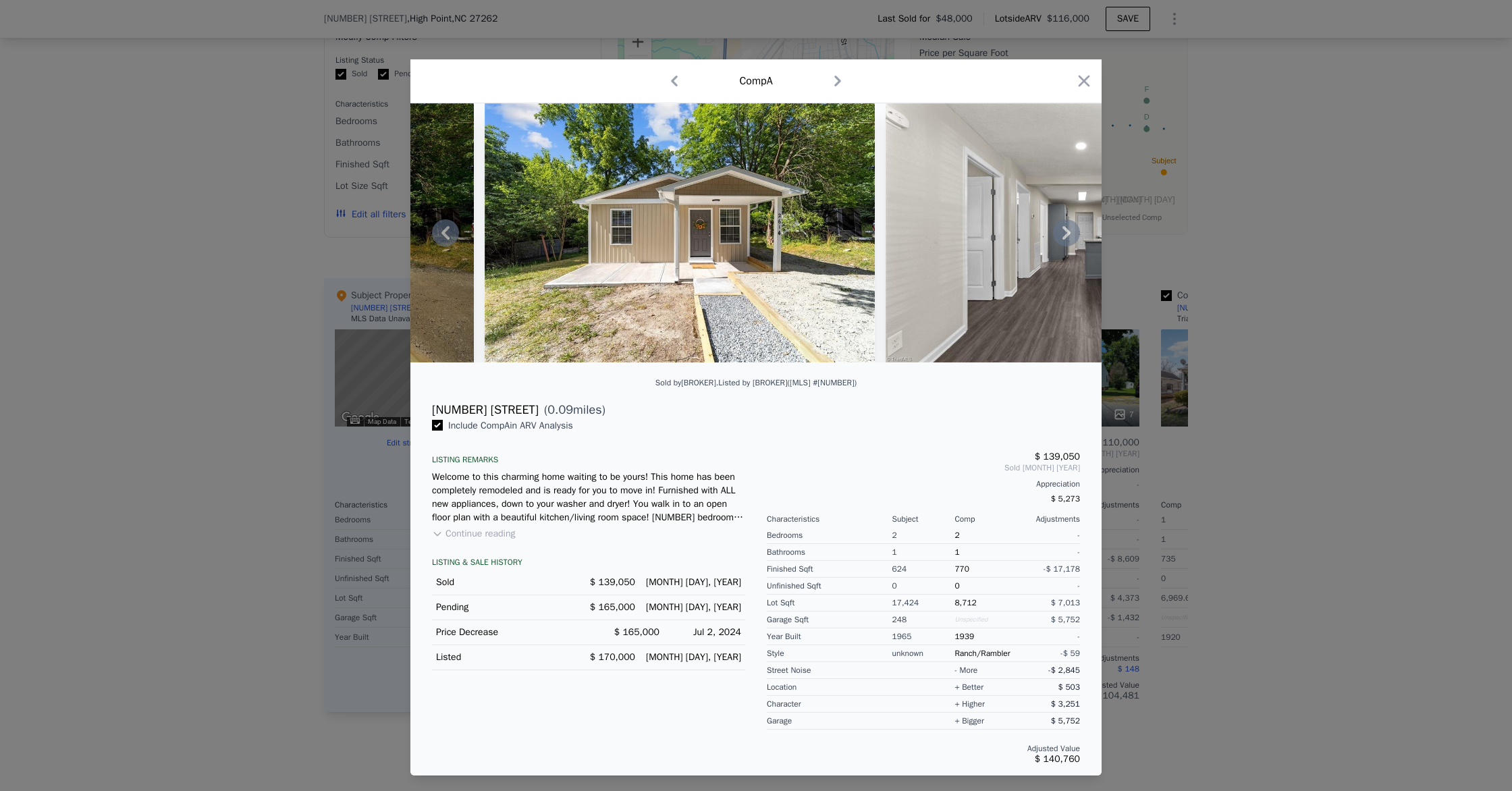 click 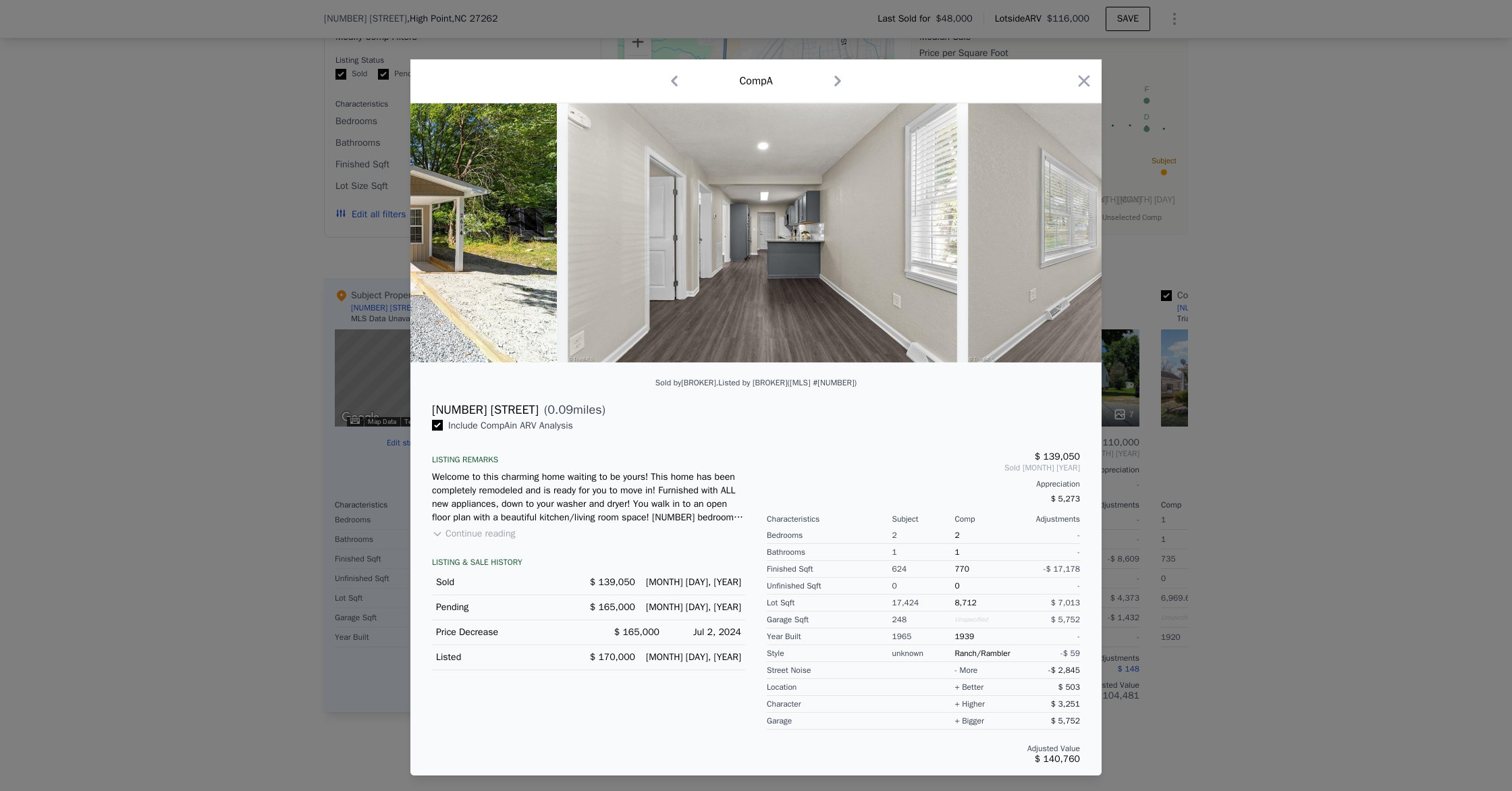 scroll, scrollTop: 0, scrollLeft: 650, axis: horizontal 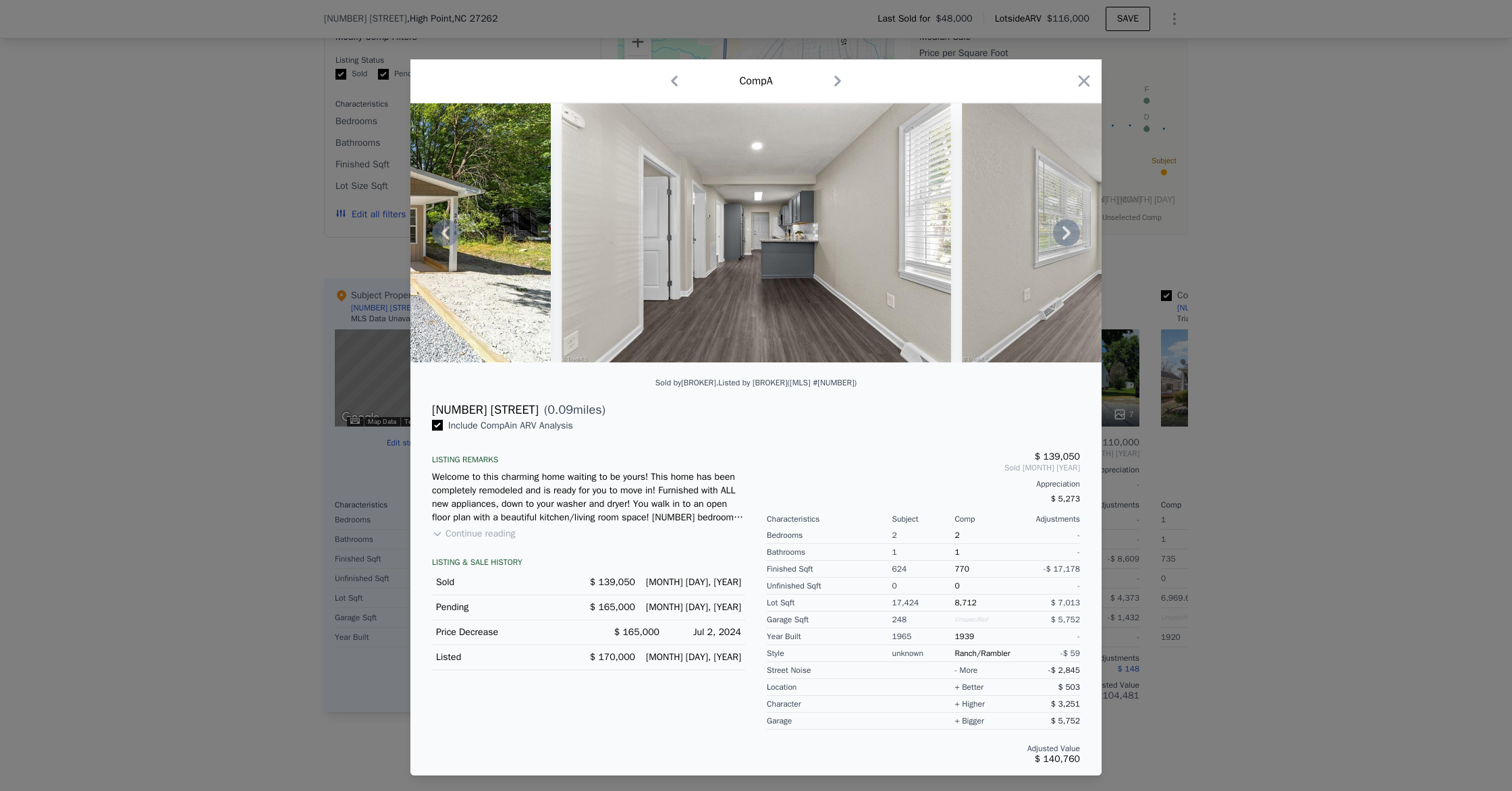 click 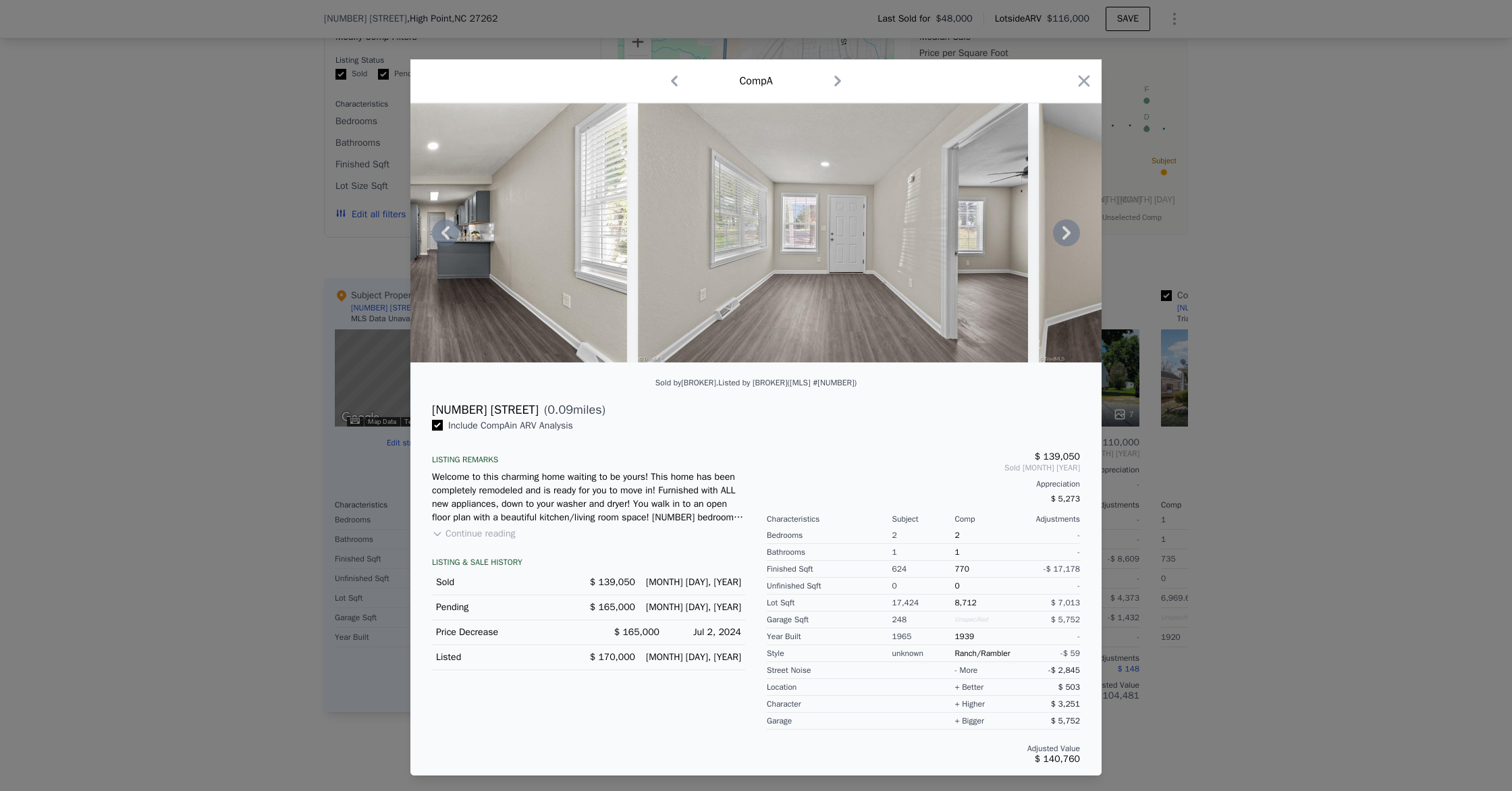 click 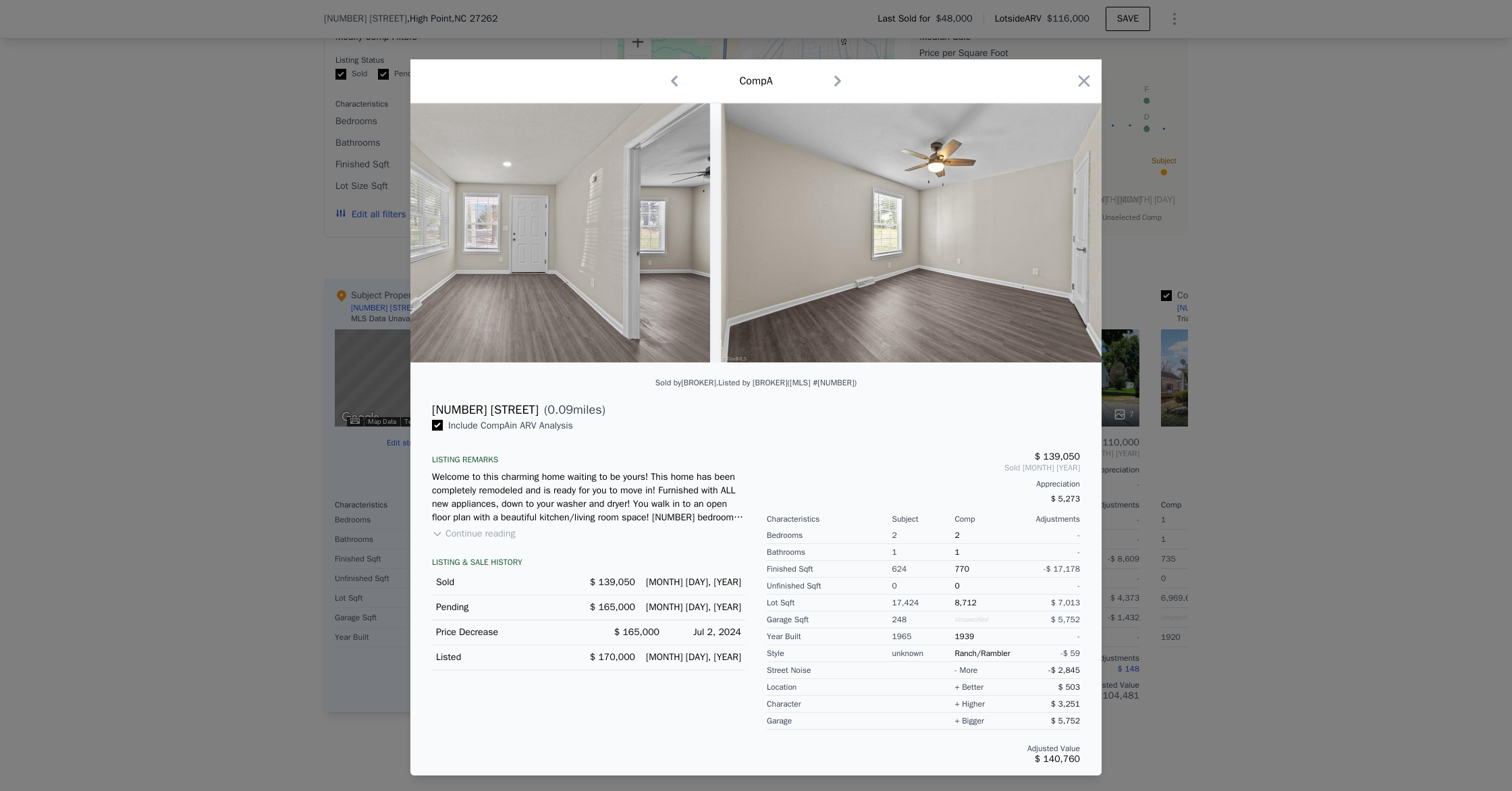 scroll, scrollTop: 0, scrollLeft: 1298, axis: horizontal 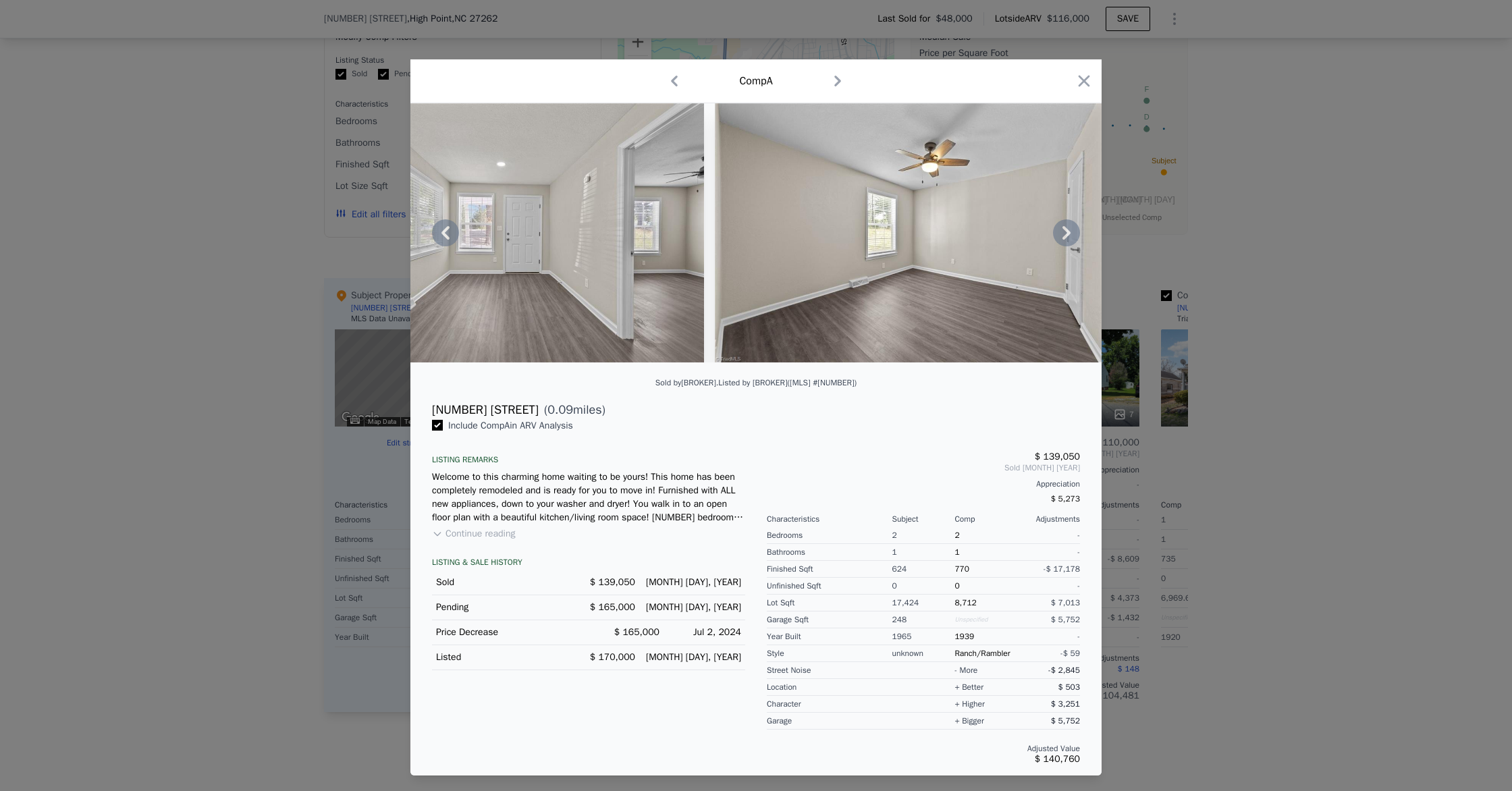 click 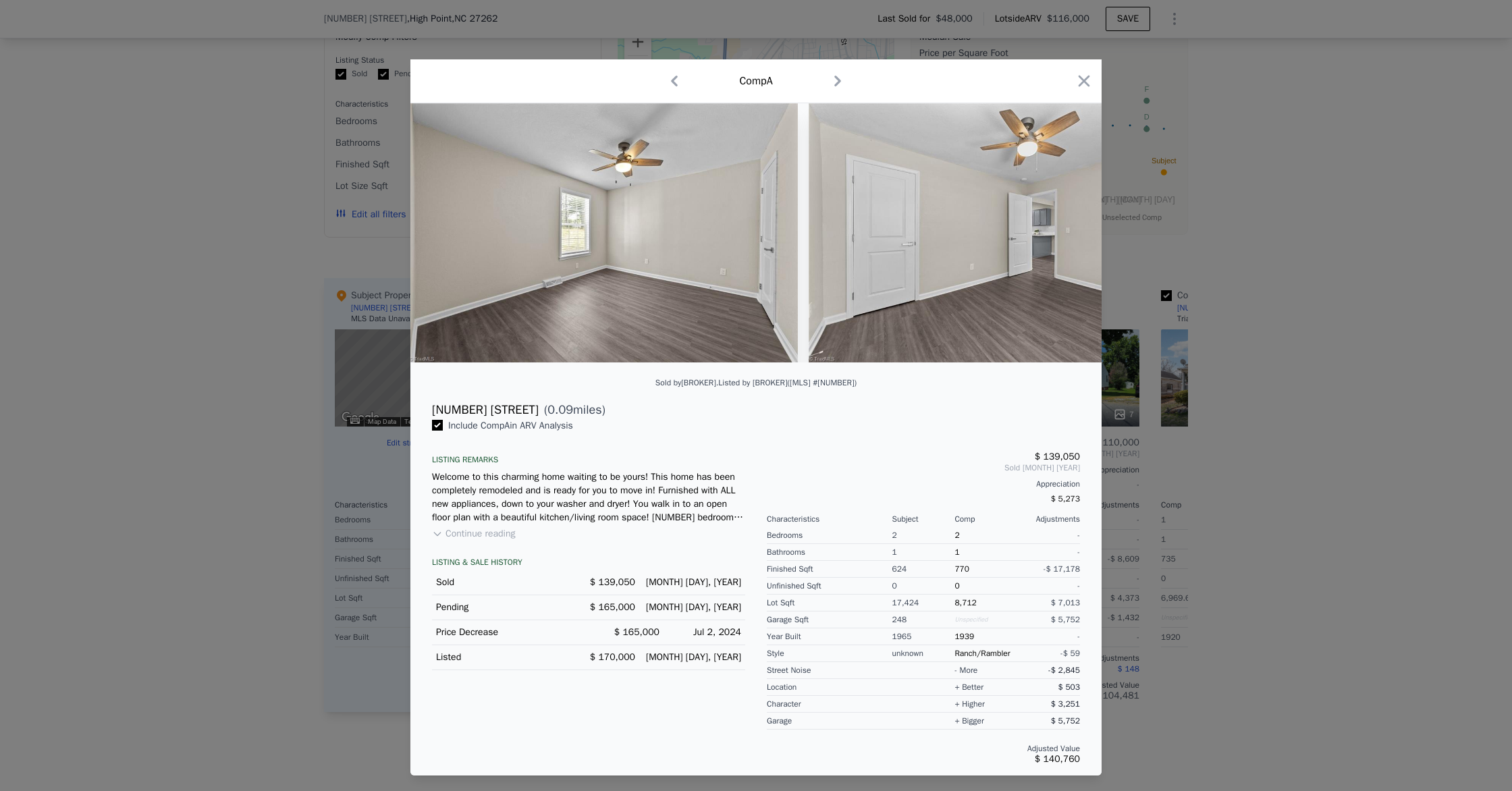 scroll, scrollTop: 0, scrollLeft: 1622, axis: horizontal 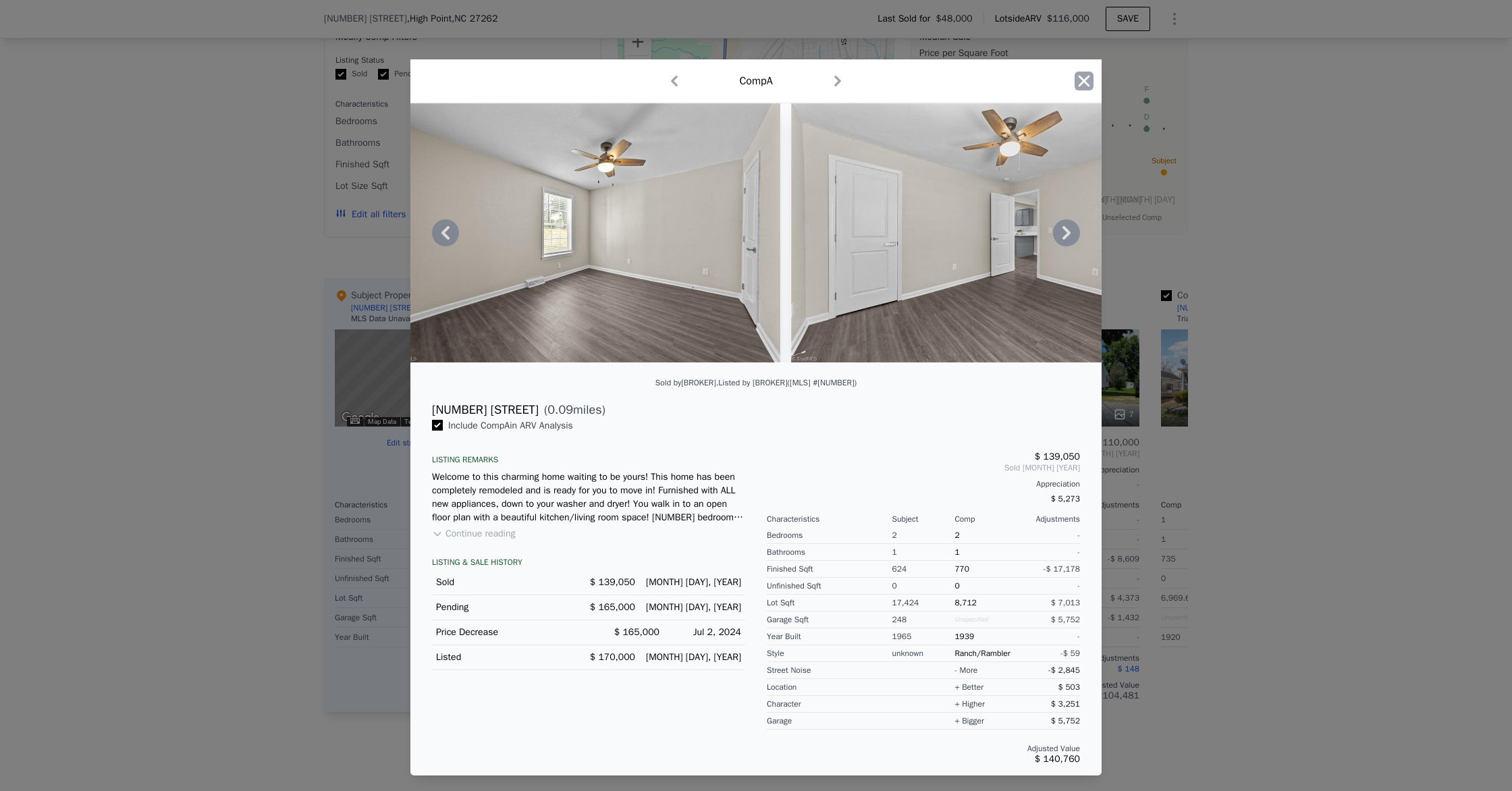 click 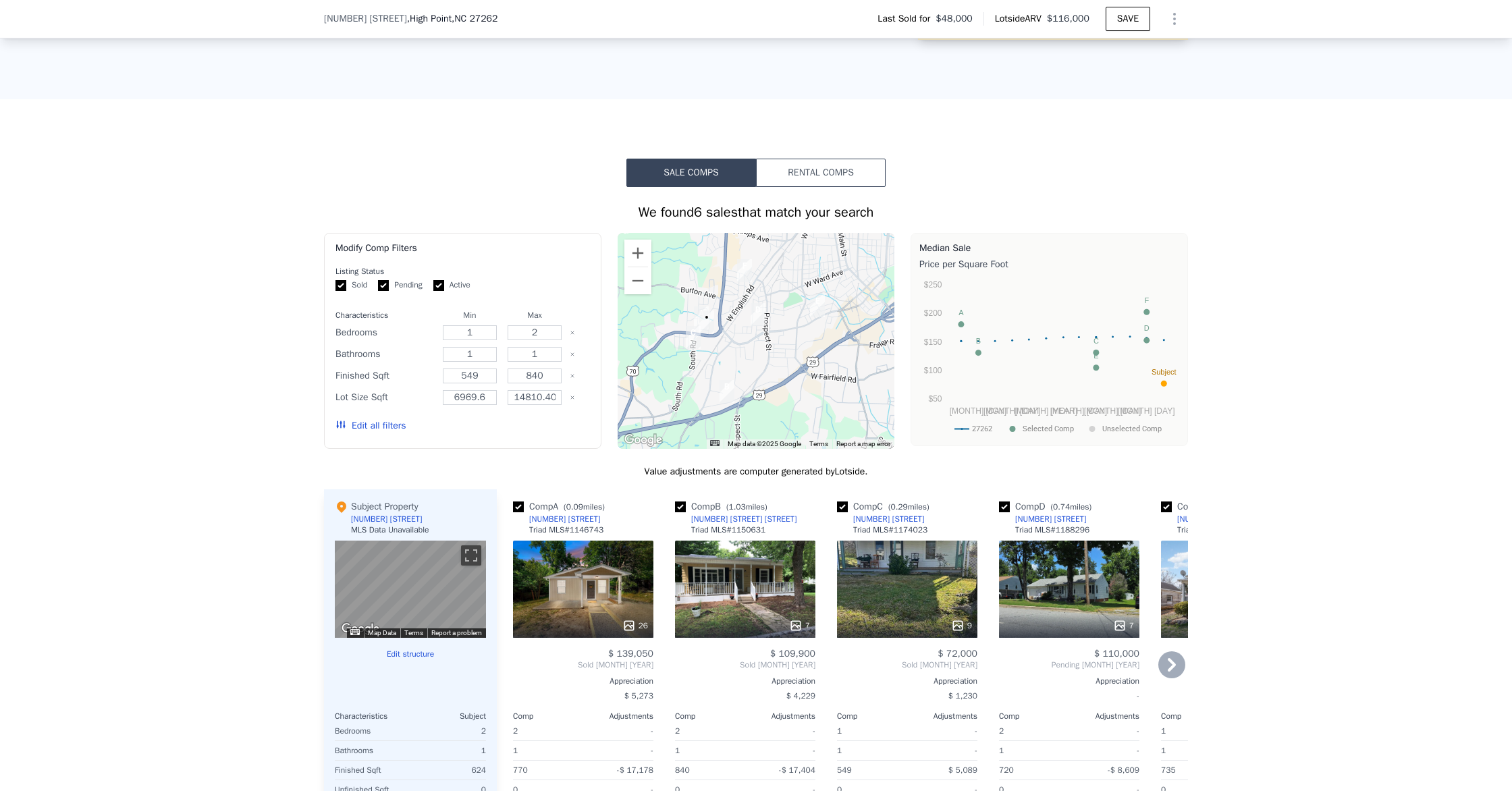 scroll, scrollTop: 863, scrollLeft: 0, axis: vertical 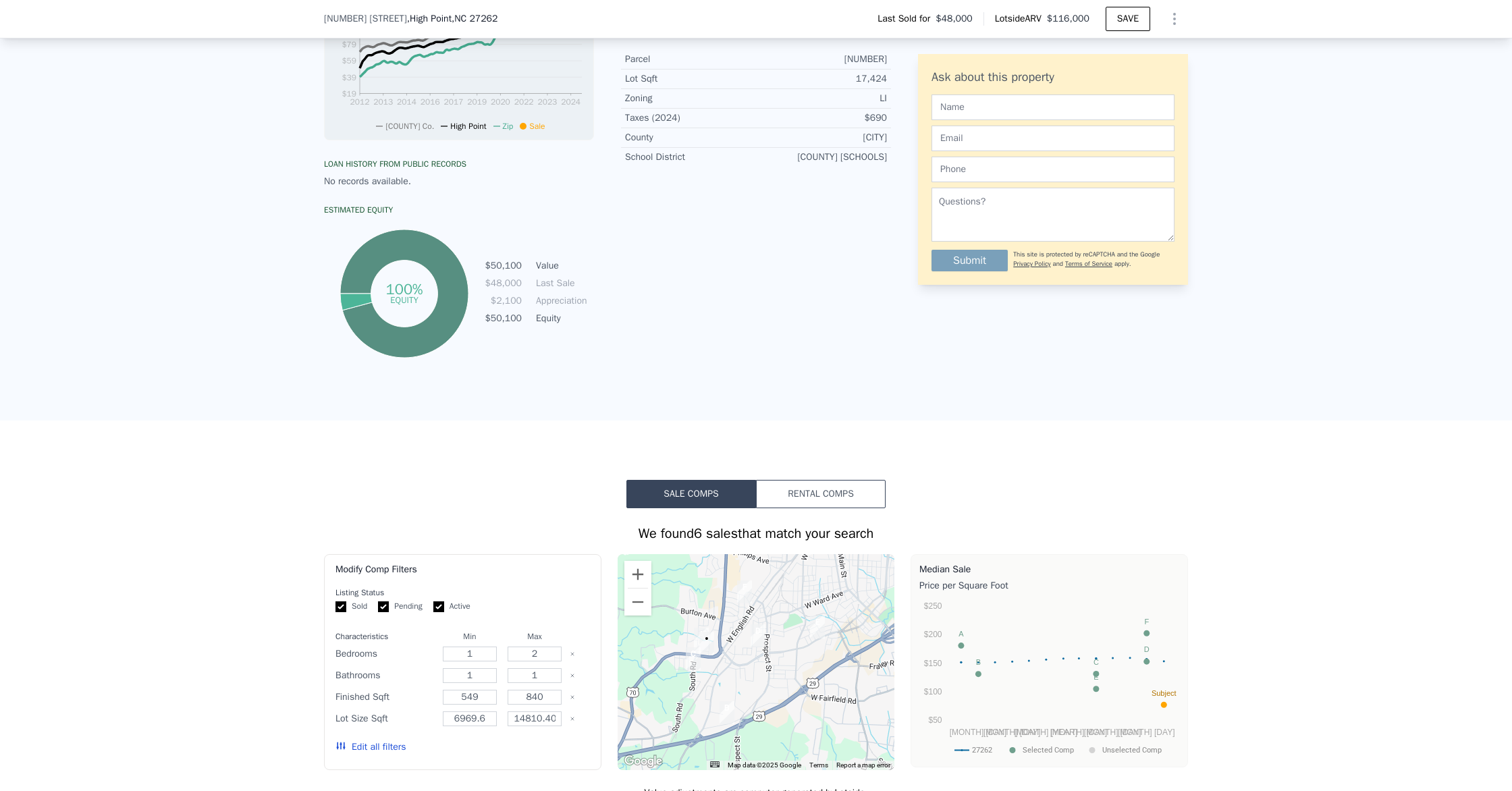 click on "Rental Comps" at bounding box center (821, 494) 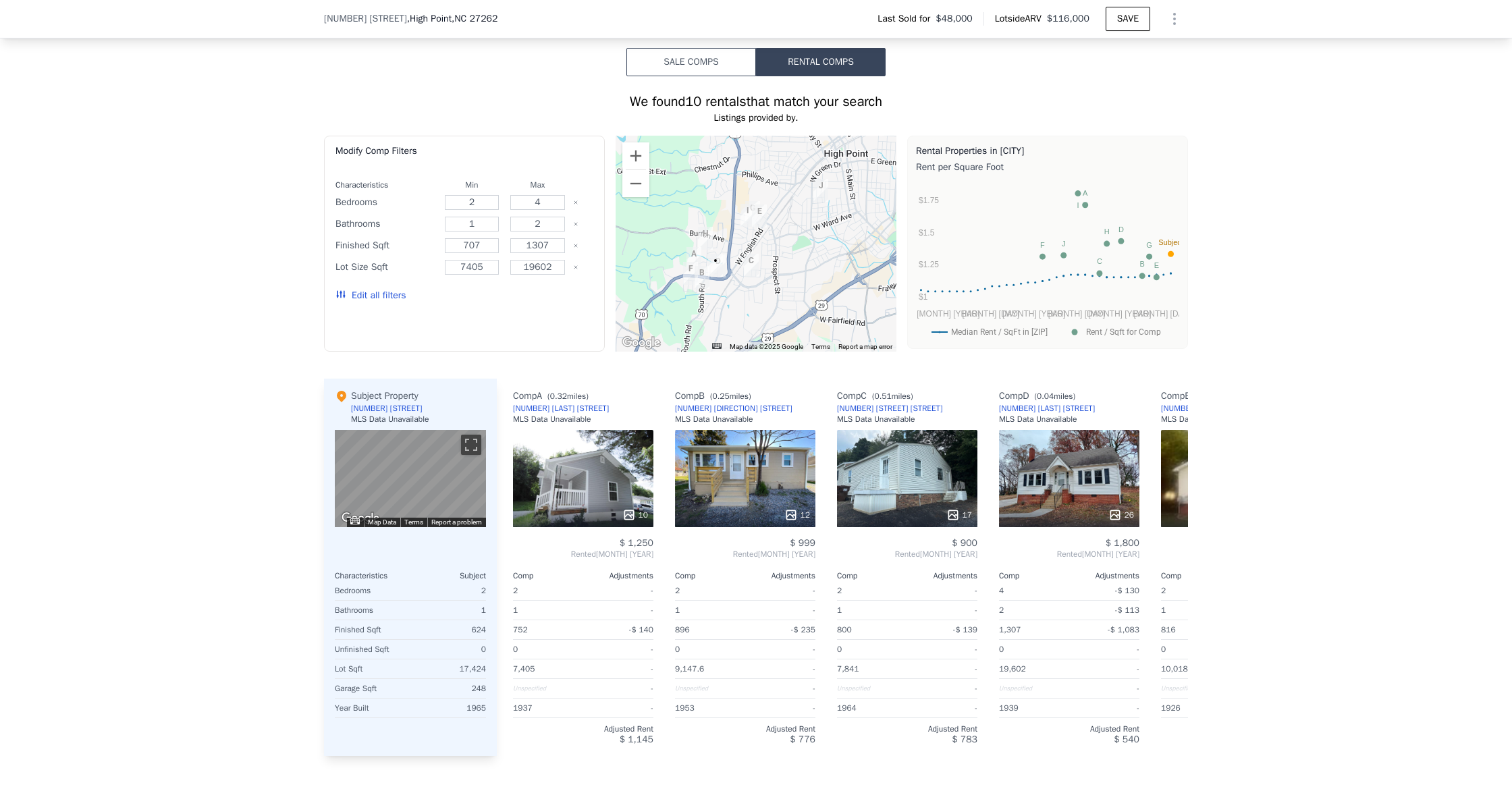 scroll, scrollTop: 975, scrollLeft: 0, axis: vertical 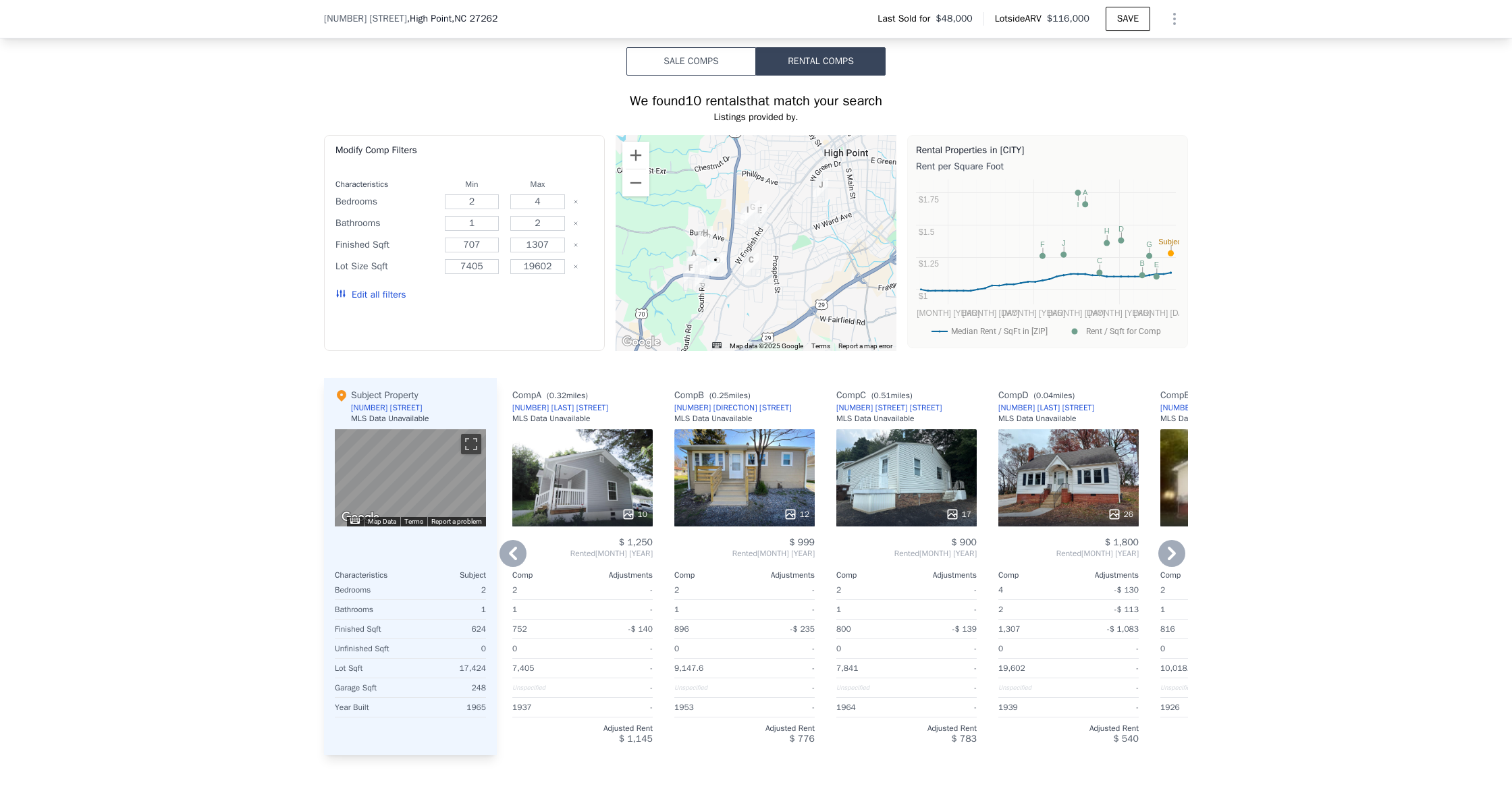 click on "12" at bounding box center [796, 514] 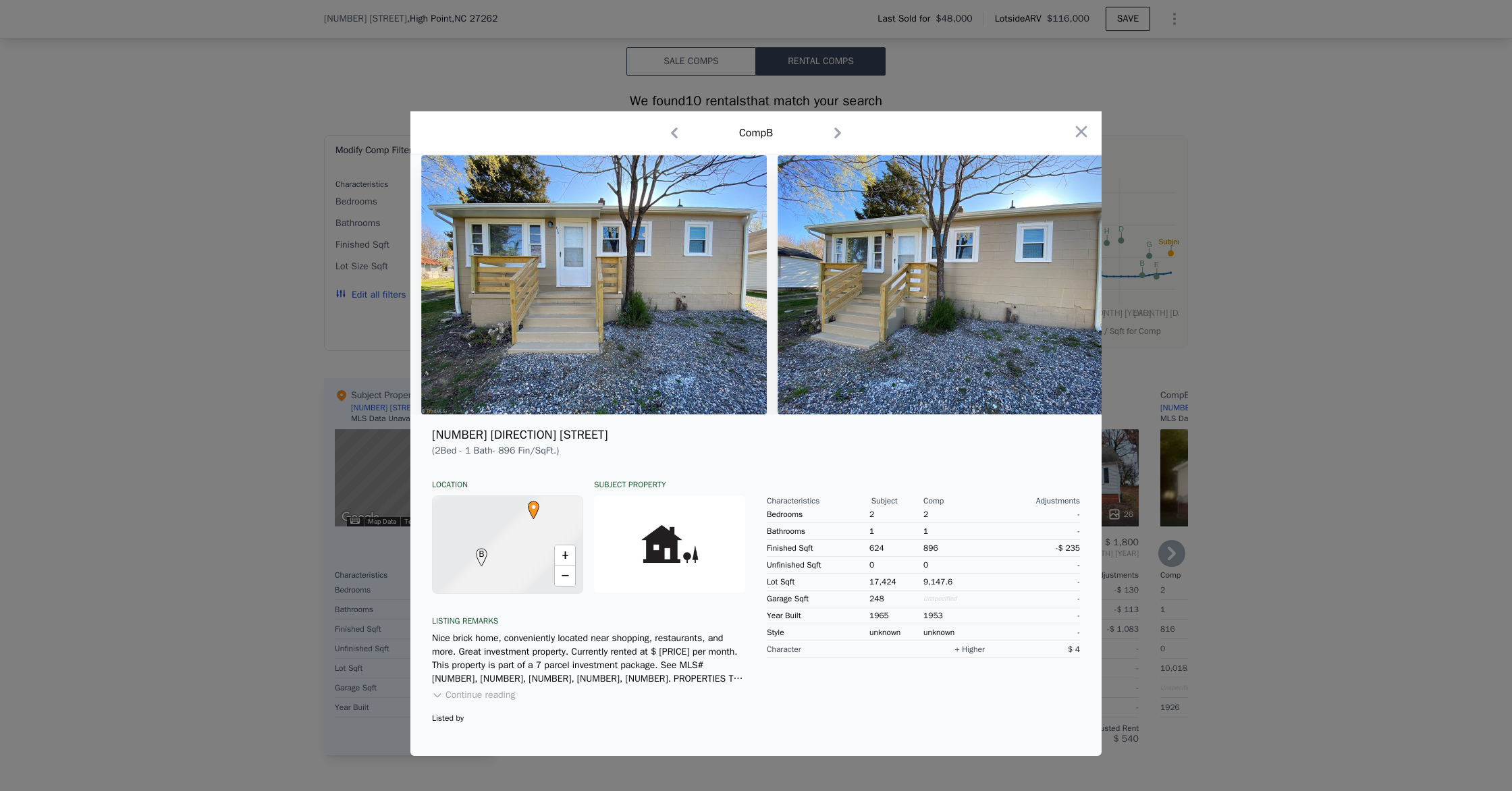 scroll, scrollTop: 1, scrollLeft: 0, axis: vertical 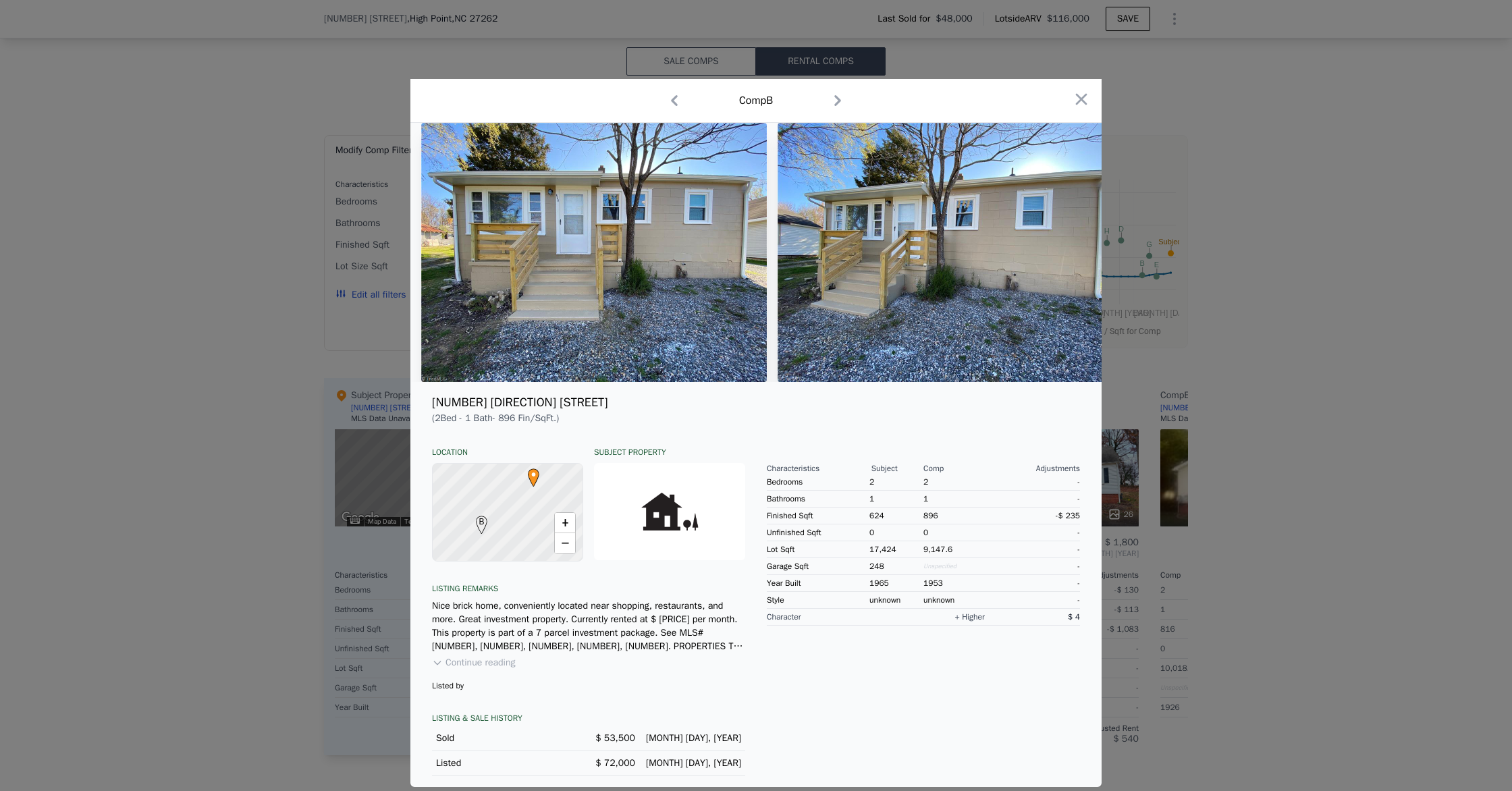 click at bounding box center [950, 252] 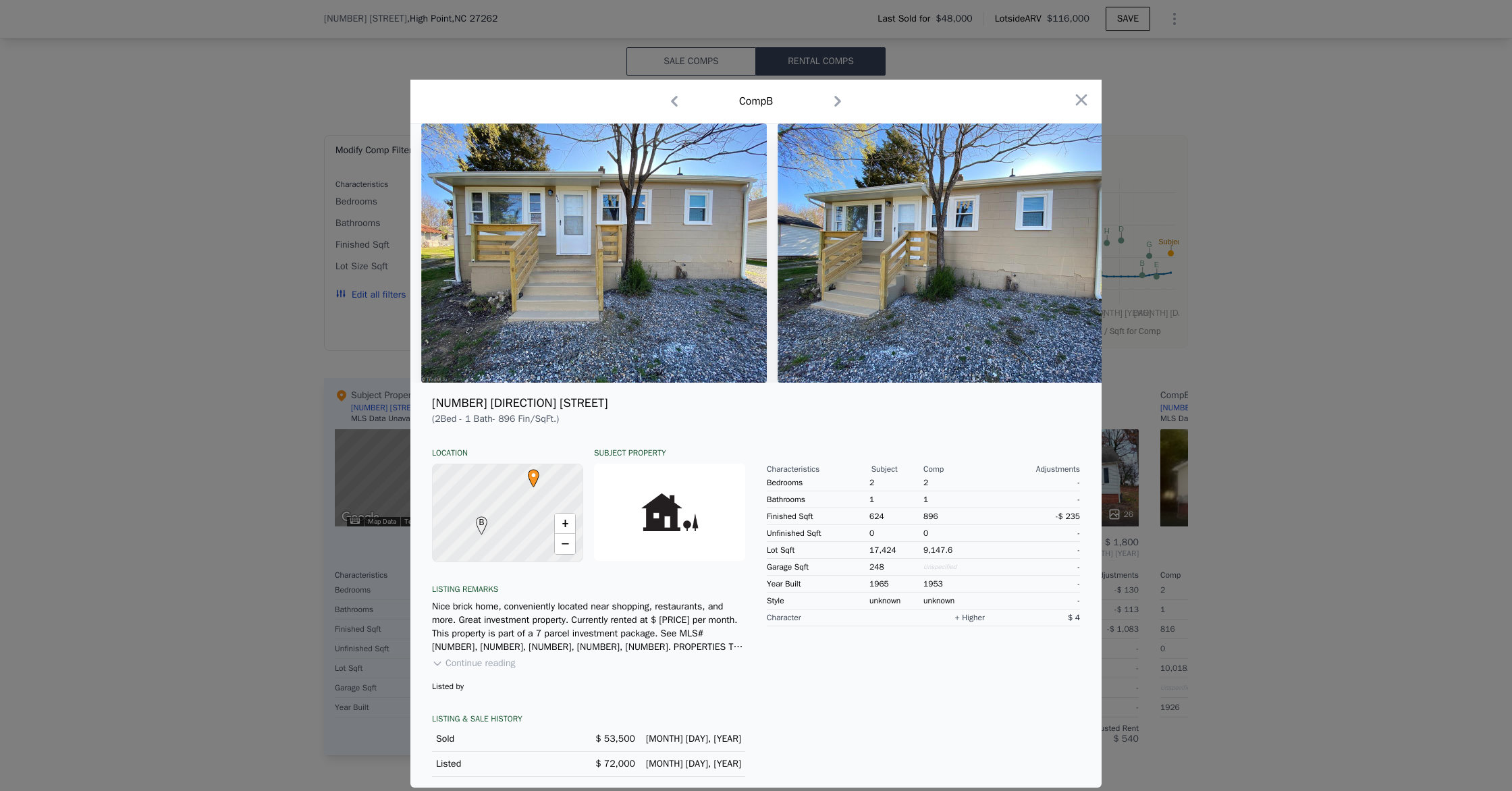 click 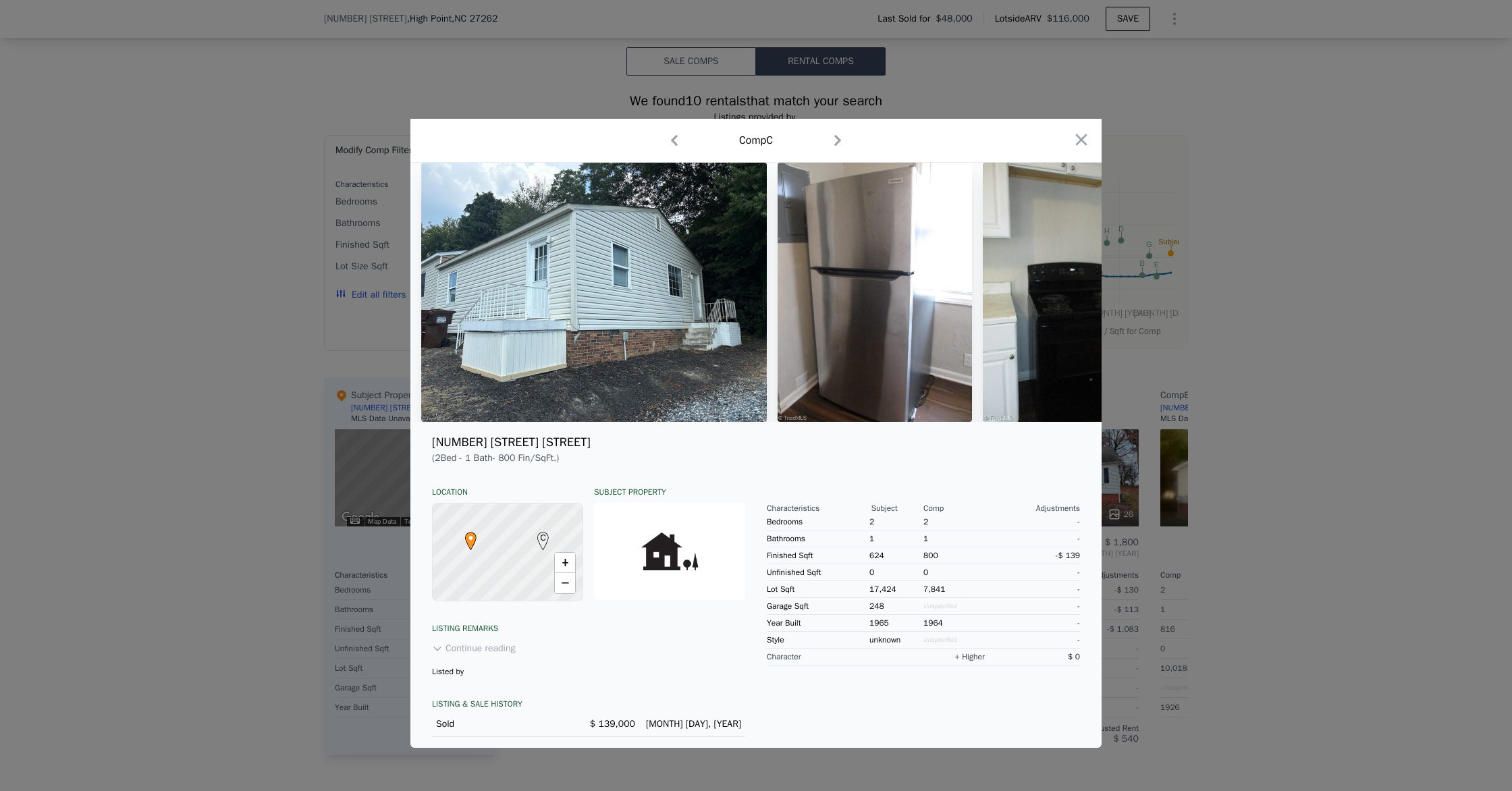 click 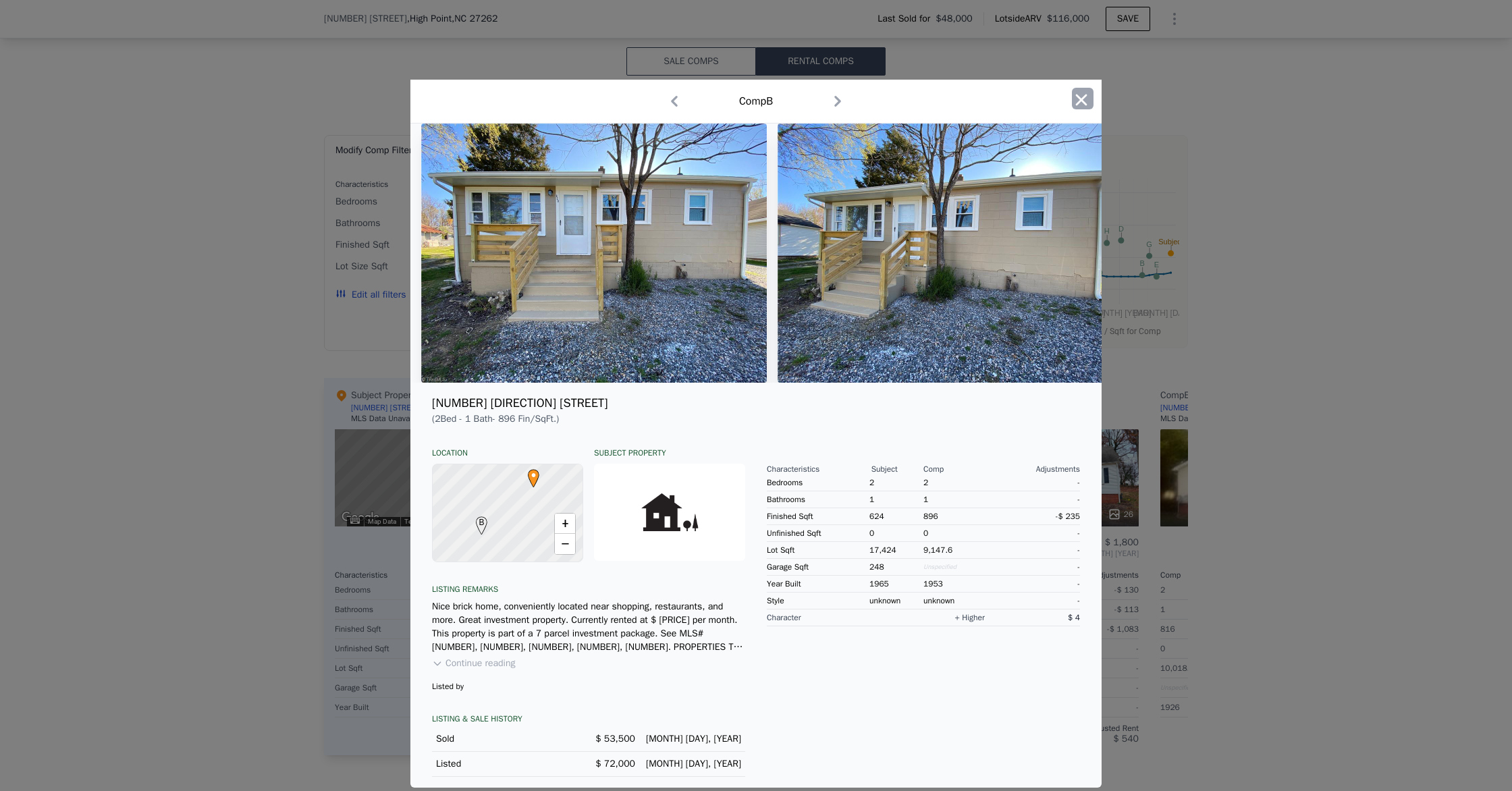 click 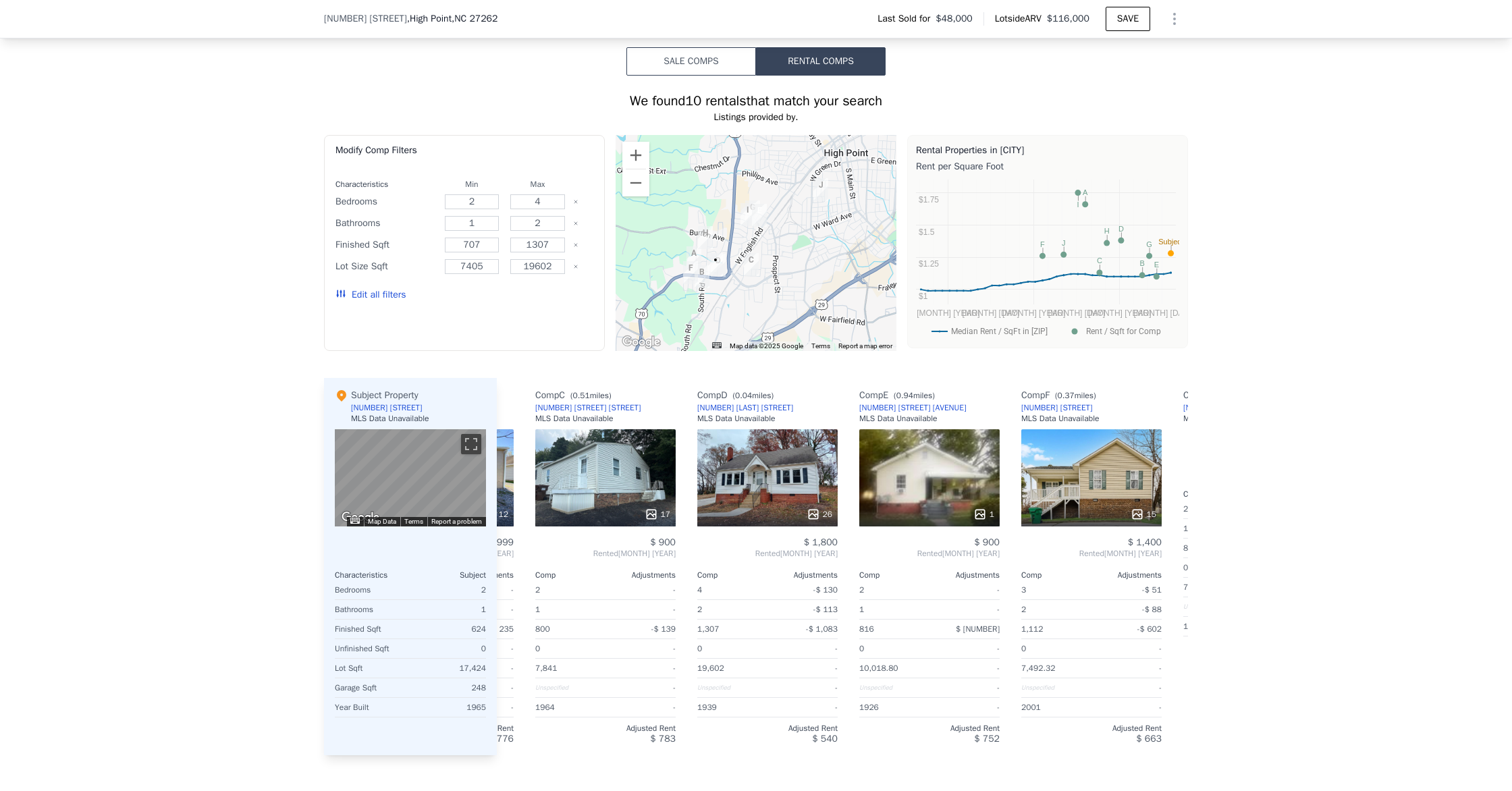 scroll, scrollTop: 0, scrollLeft: 327, axis: horizontal 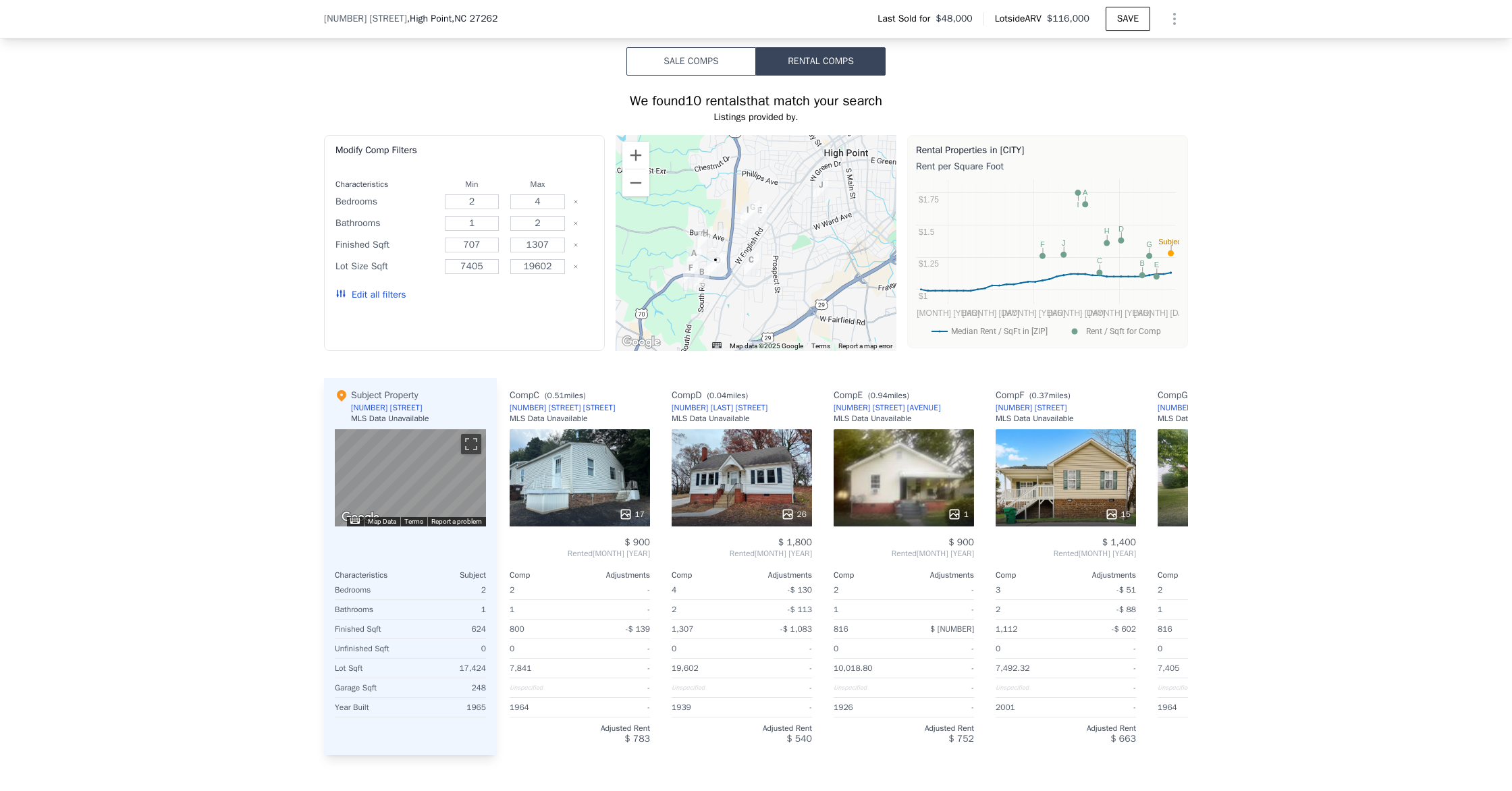 click on "Sale Comps" at bounding box center (691, 61) 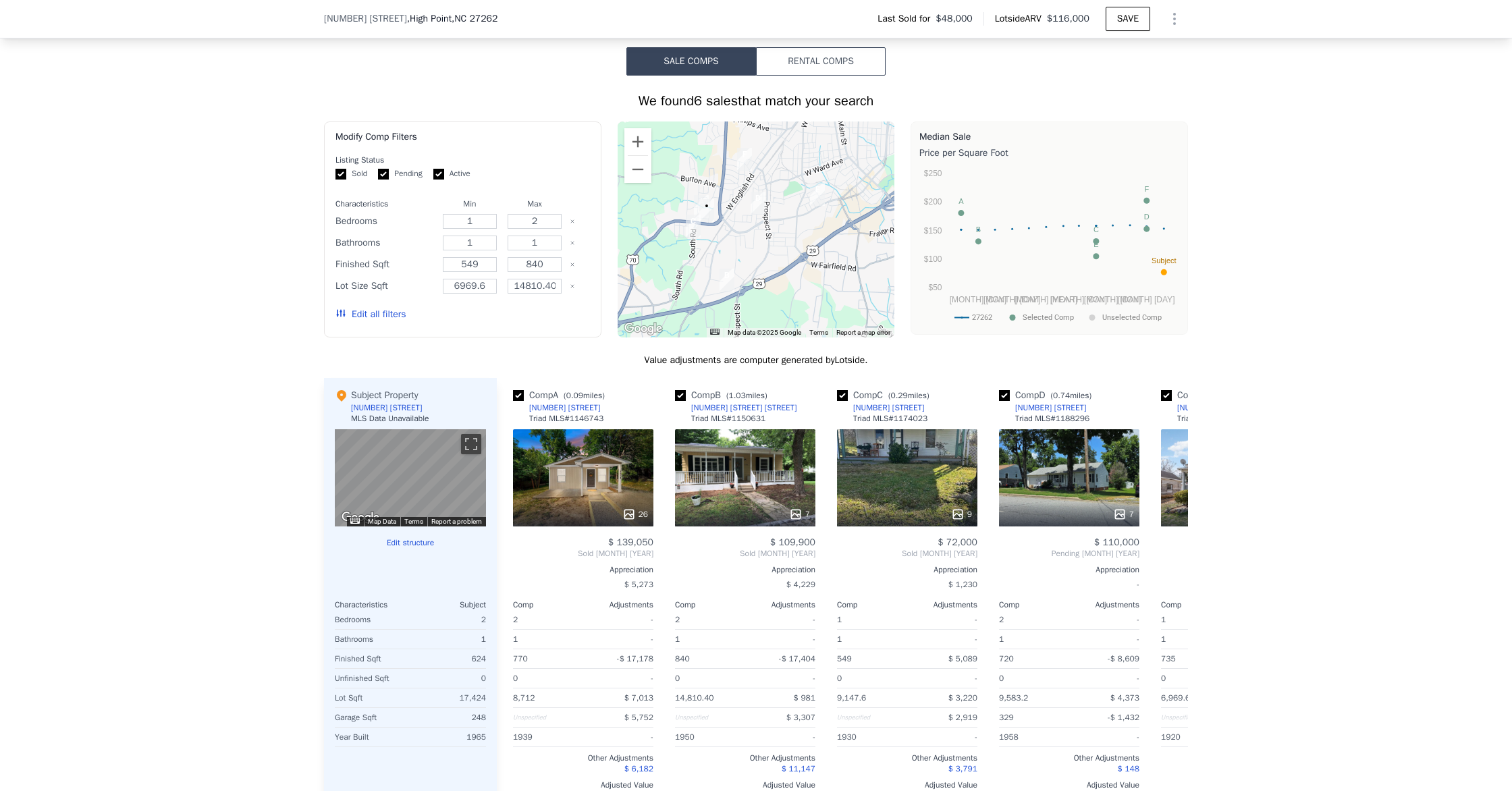 scroll, scrollTop: 948, scrollLeft: 0, axis: vertical 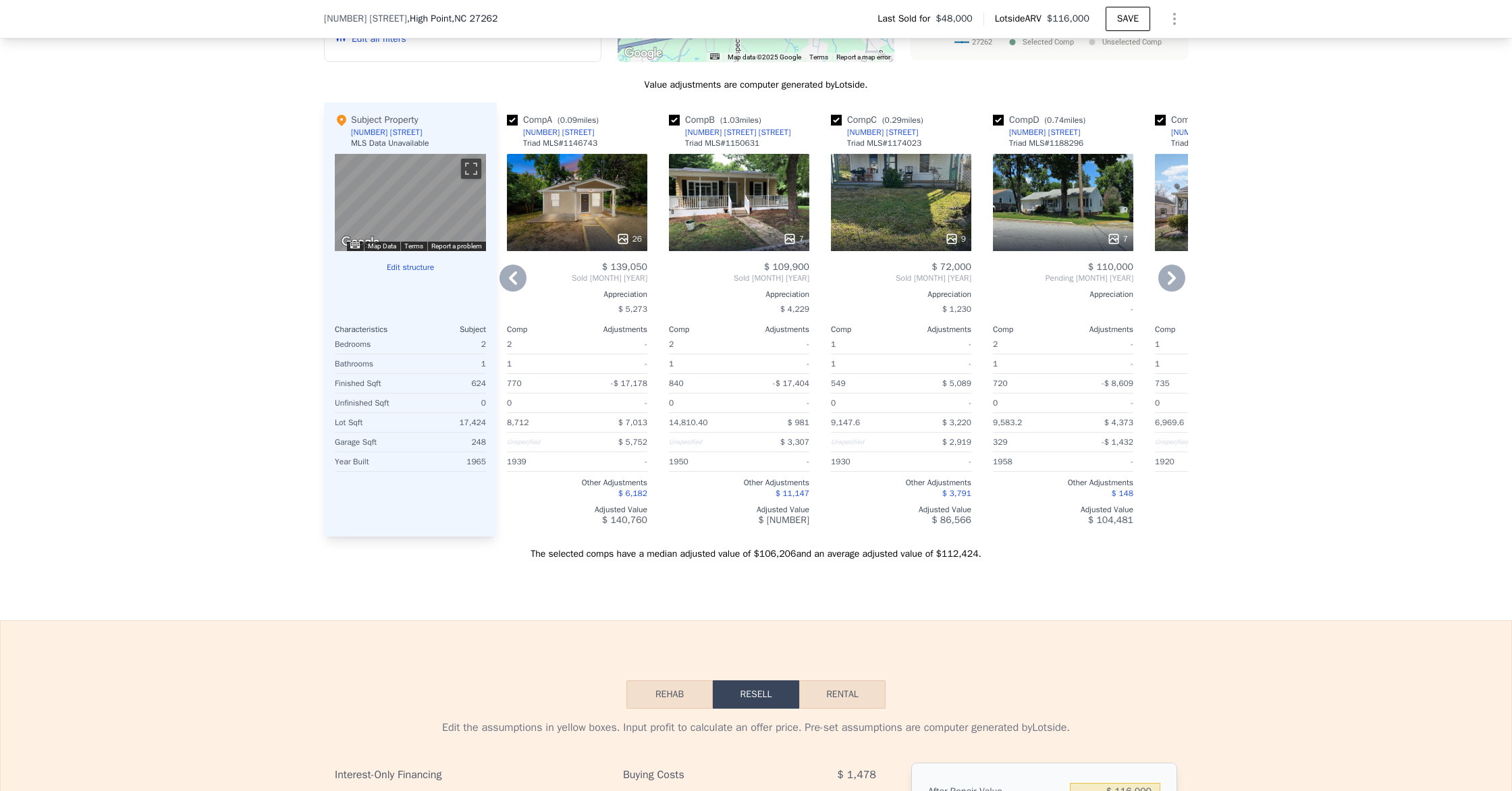 click 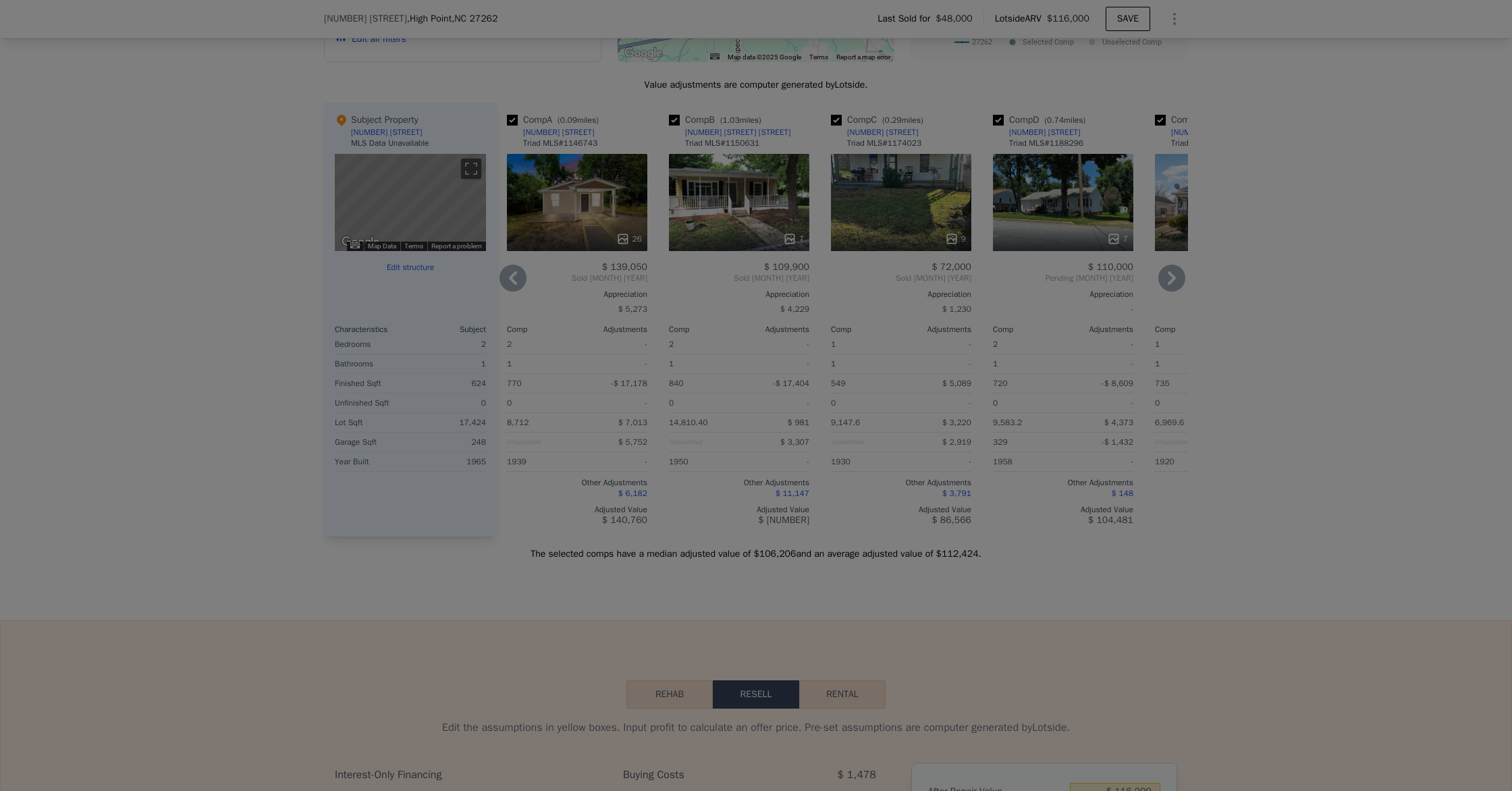 scroll, scrollTop: 1238, scrollLeft: 0, axis: vertical 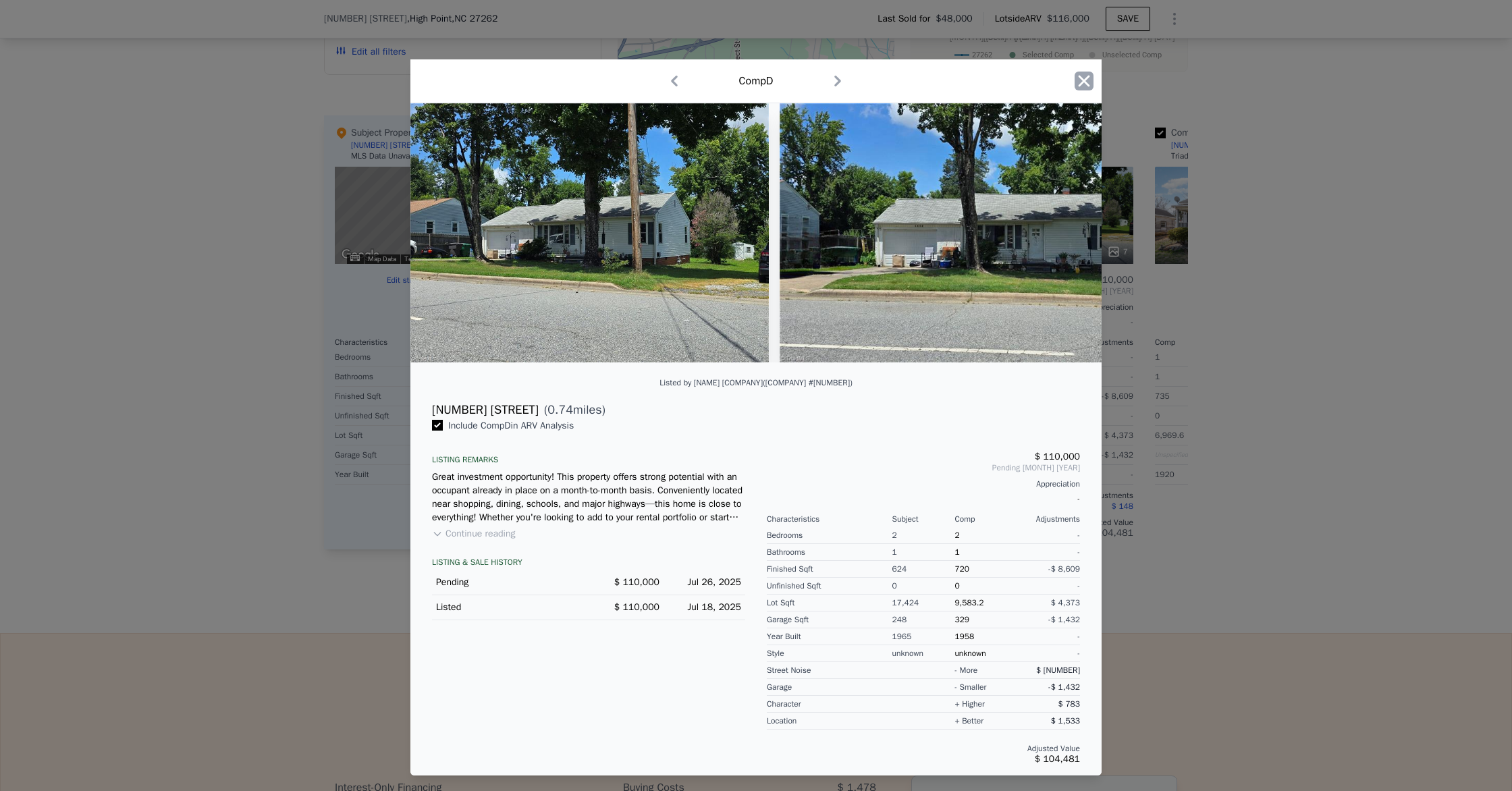 click 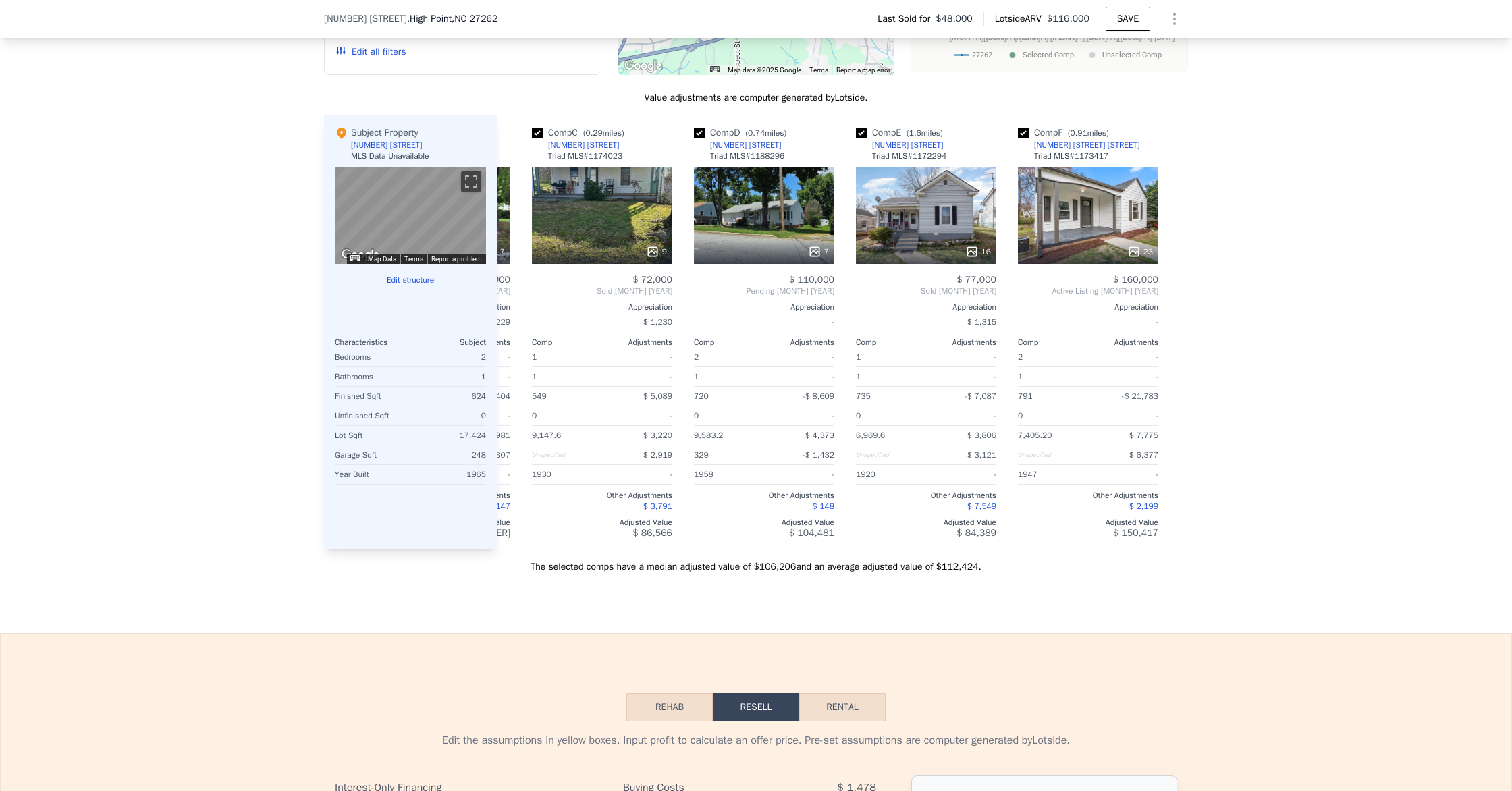 scroll, scrollTop: 0, scrollLeft: 313, axis: horizontal 